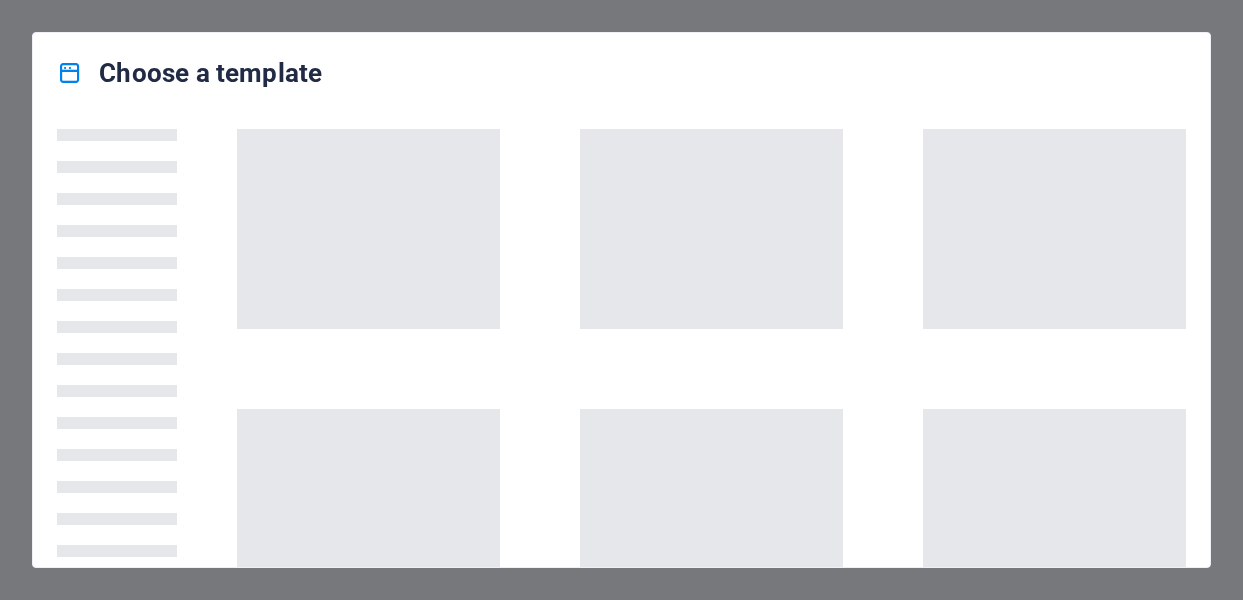 scroll, scrollTop: 0, scrollLeft: 0, axis: both 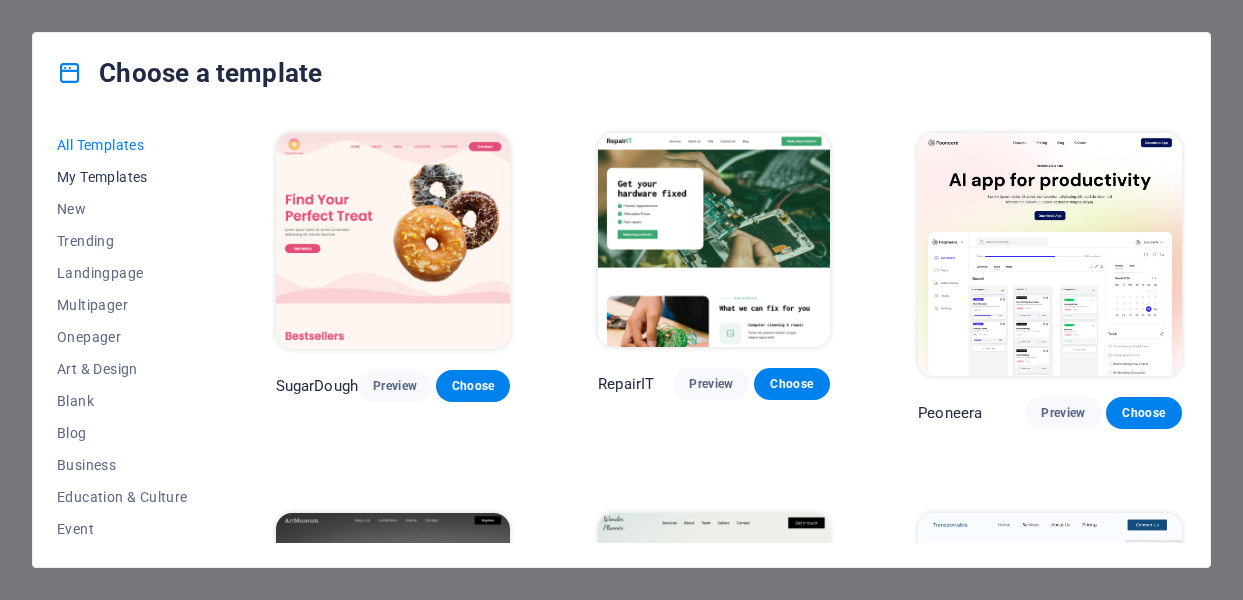 click on "My Templates" at bounding box center [122, 177] 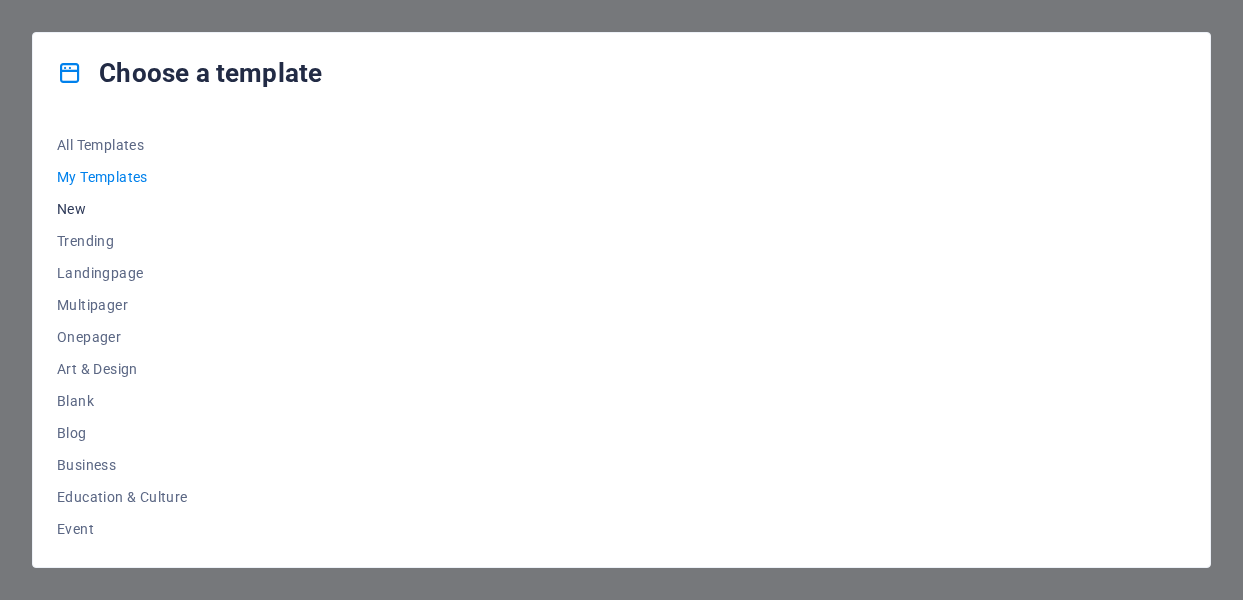 click on "New" at bounding box center (122, 209) 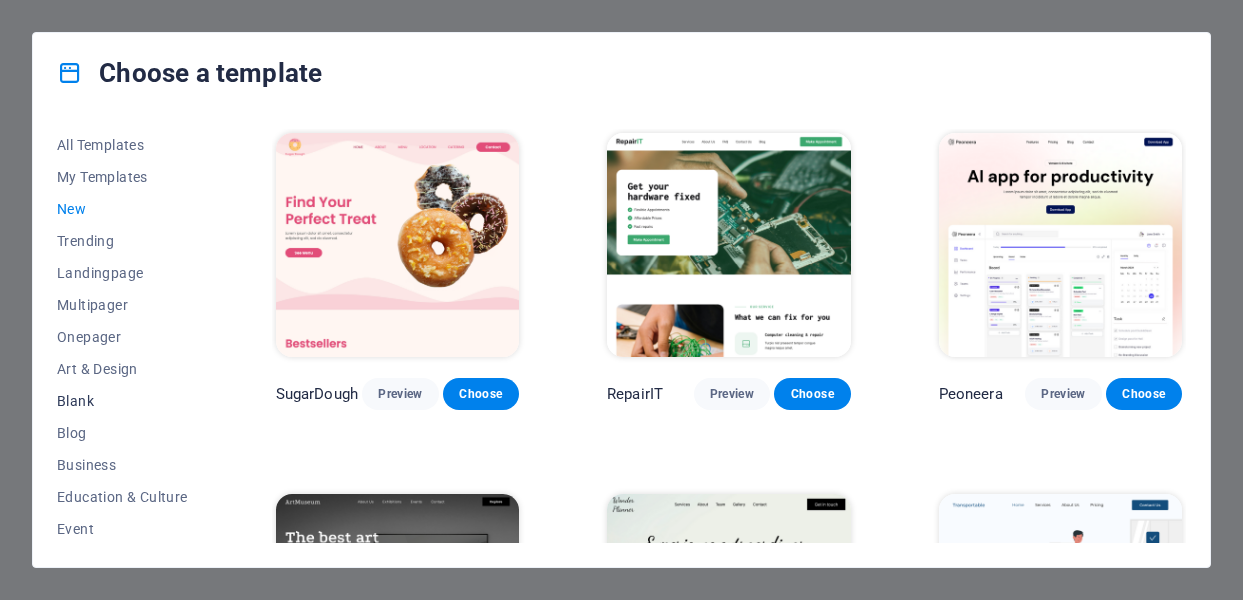 click on "Blank" at bounding box center [122, 401] 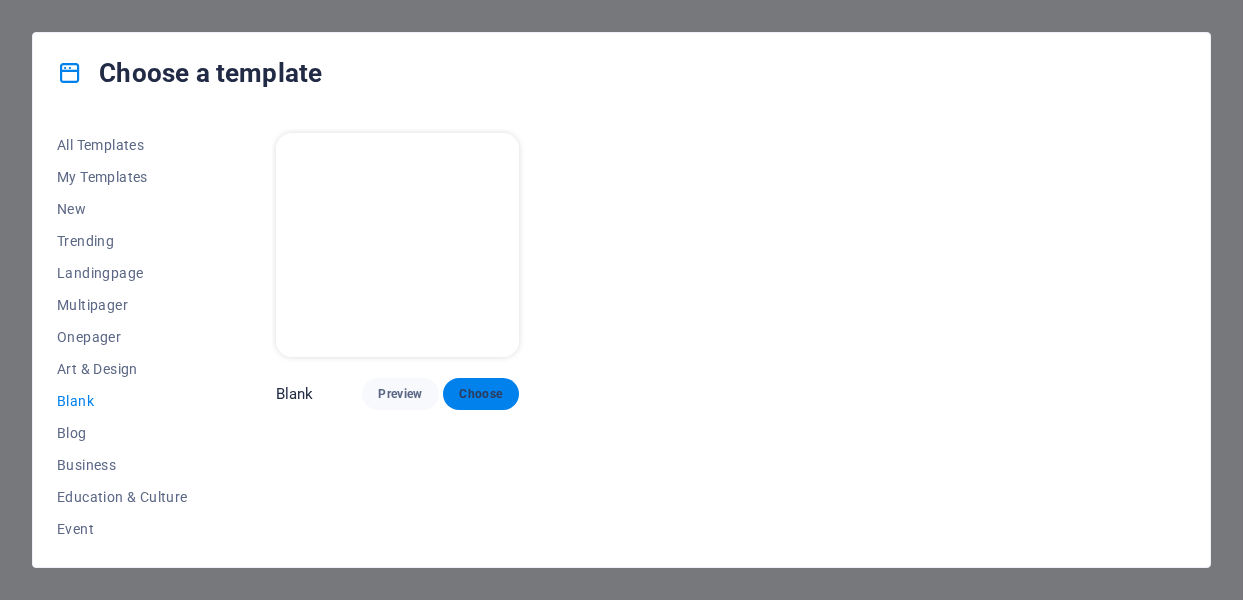 click on "Choose" at bounding box center (481, 394) 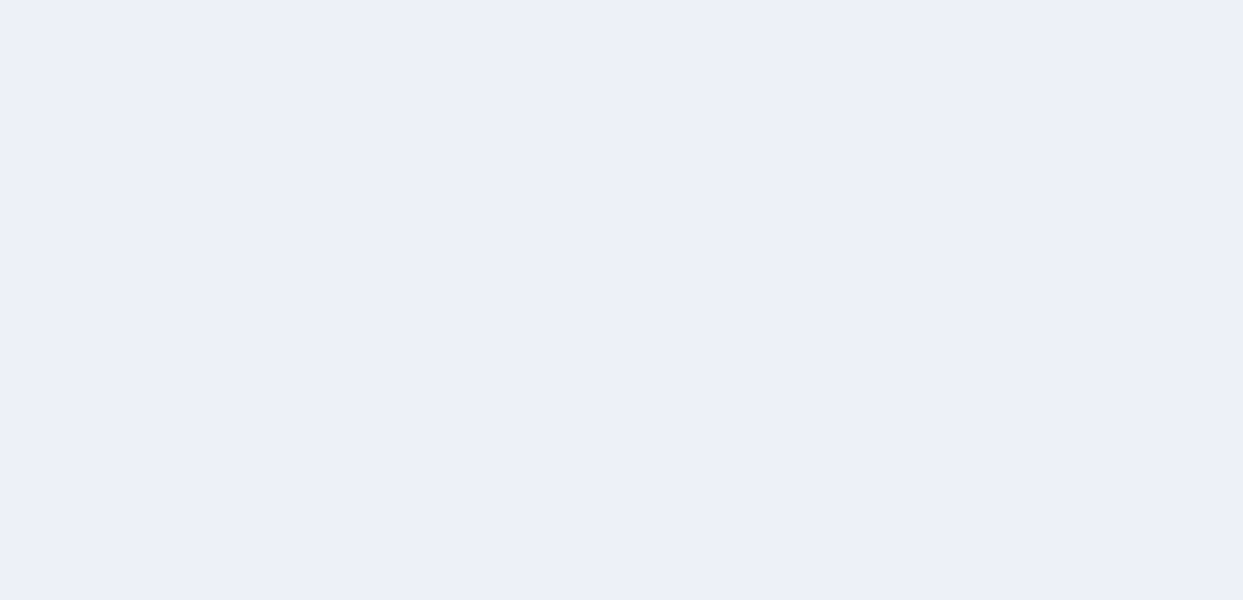 scroll, scrollTop: 0, scrollLeft: 0, axis: both 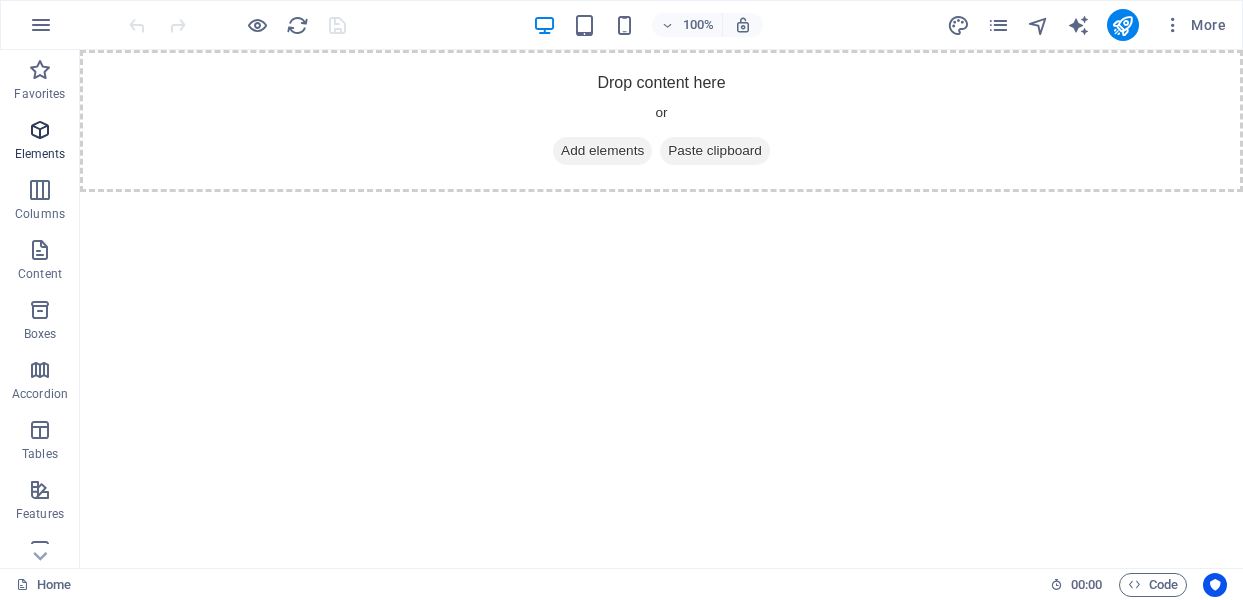click at bounding box center (40, 130) 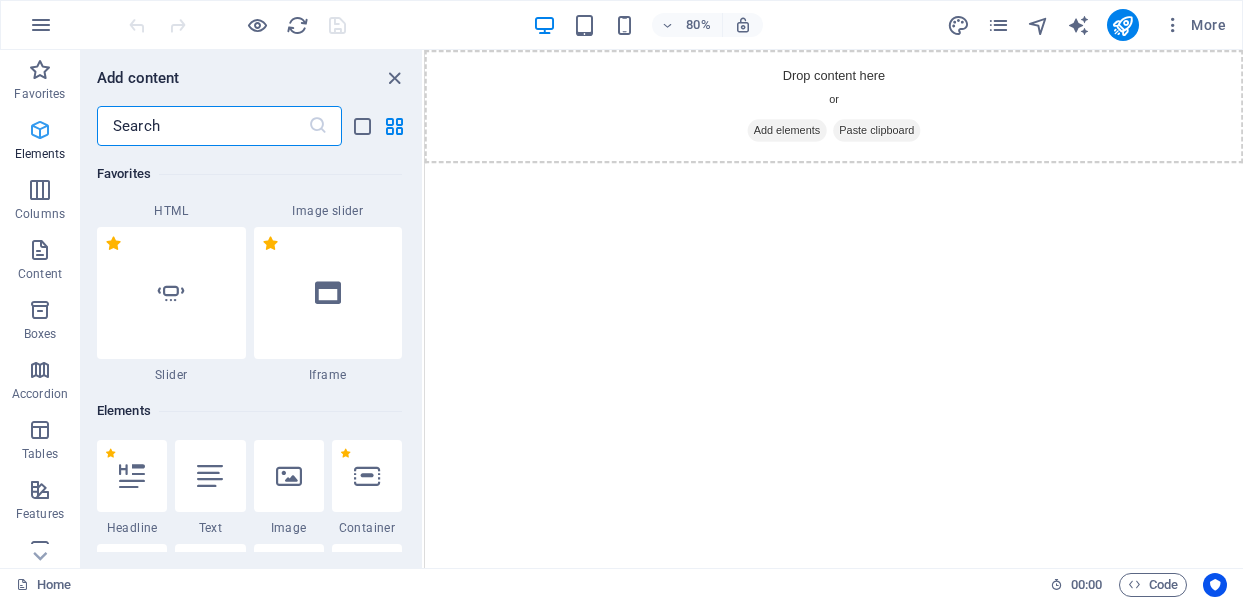 scroll, scrollTop: 541, scrollLeft: 0, axis: vertical 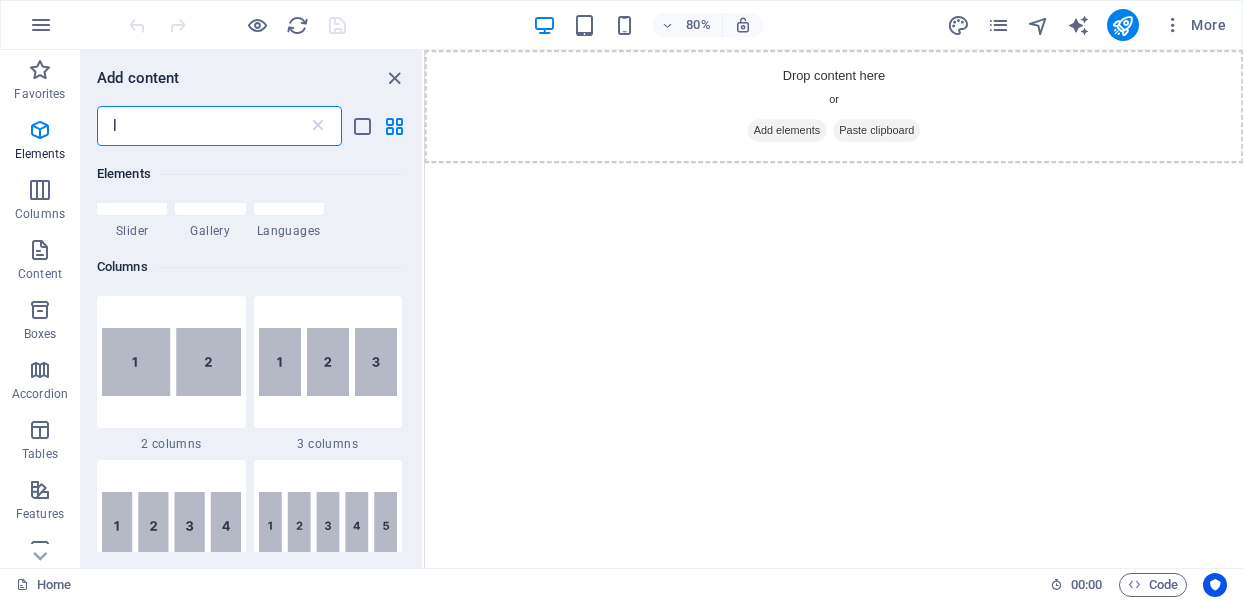 type on "lo" 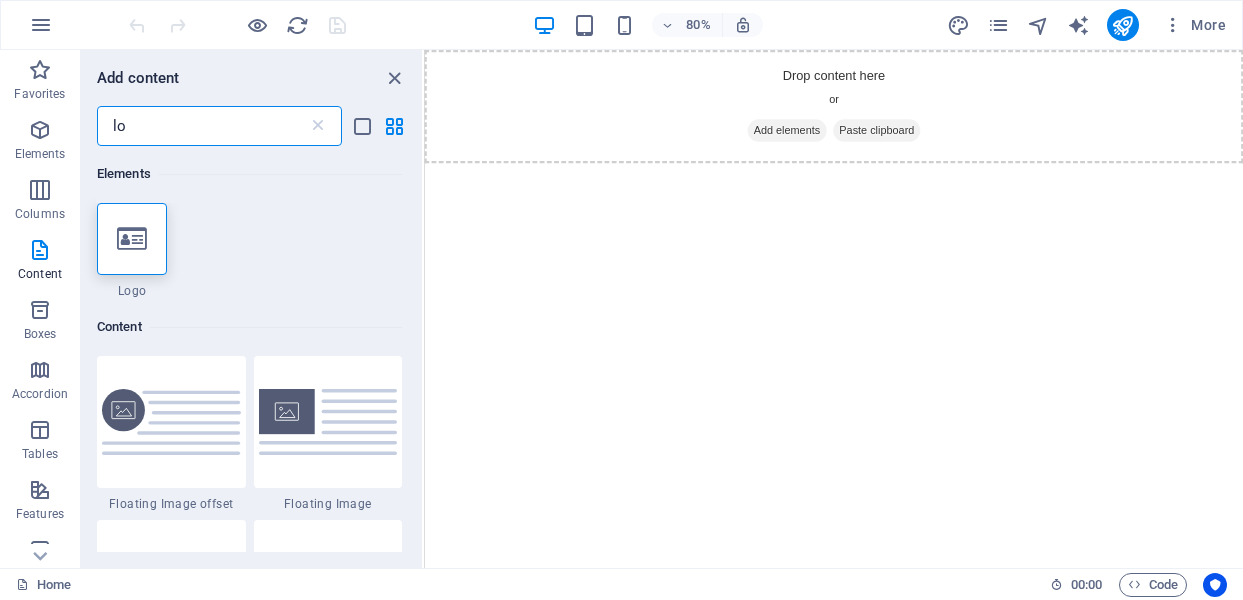 scroll, scrollTop: 0, scrollLeft: 0, axis: both 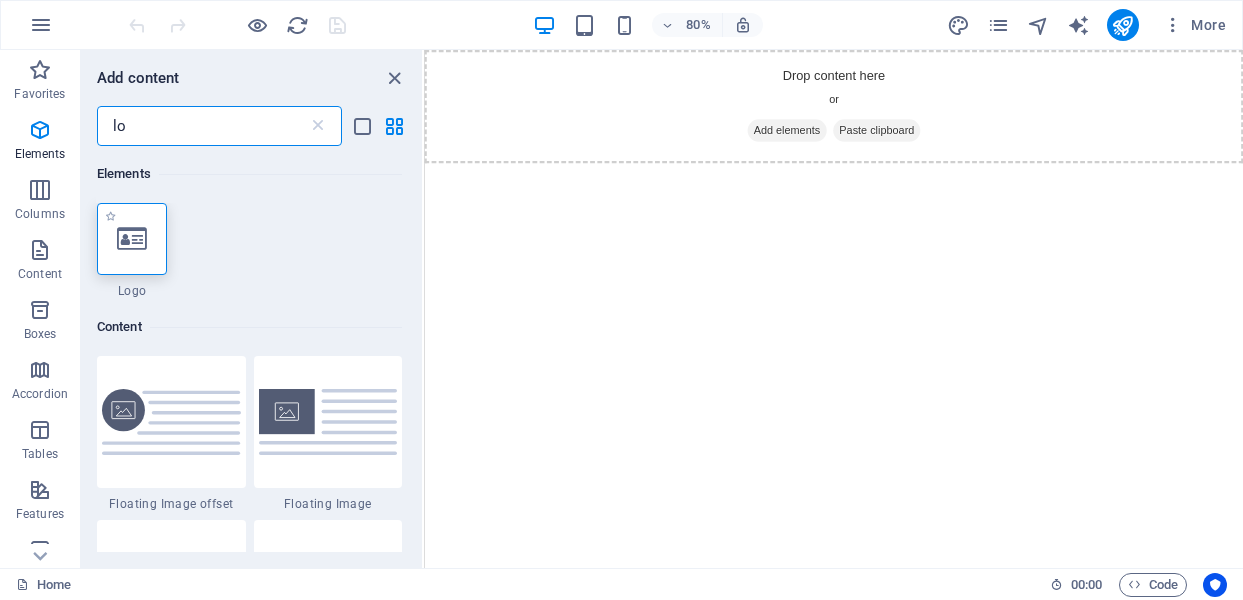 click at bounding box center [132, 239] 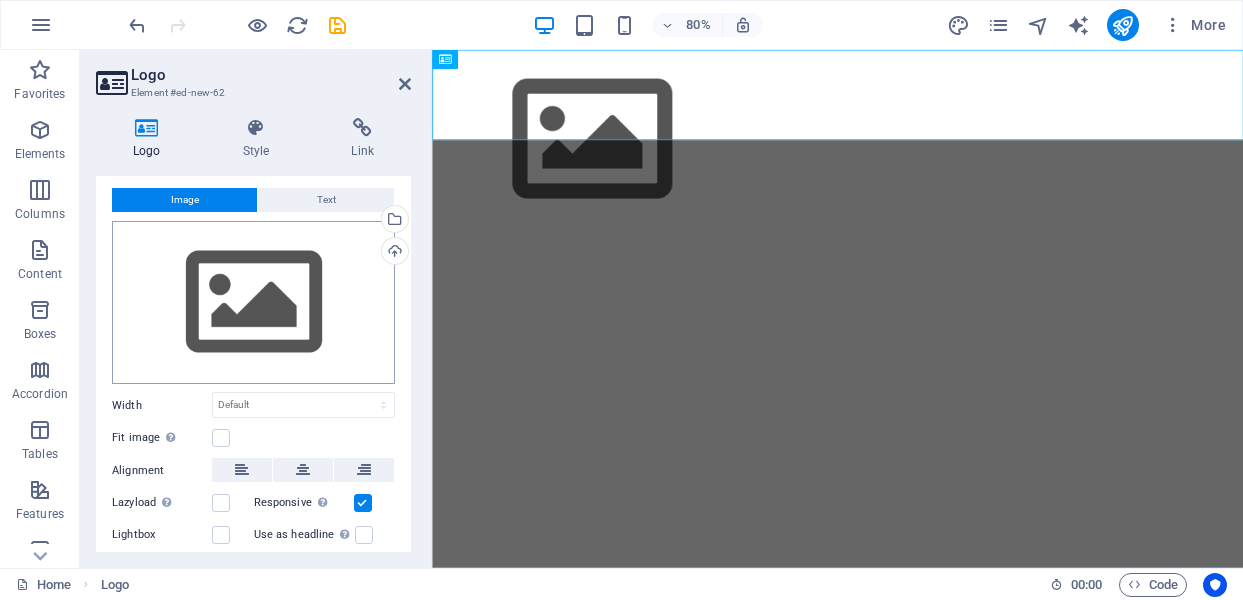 scroll, scrollTop: 22, scrollLeft: 0, axis: vertical 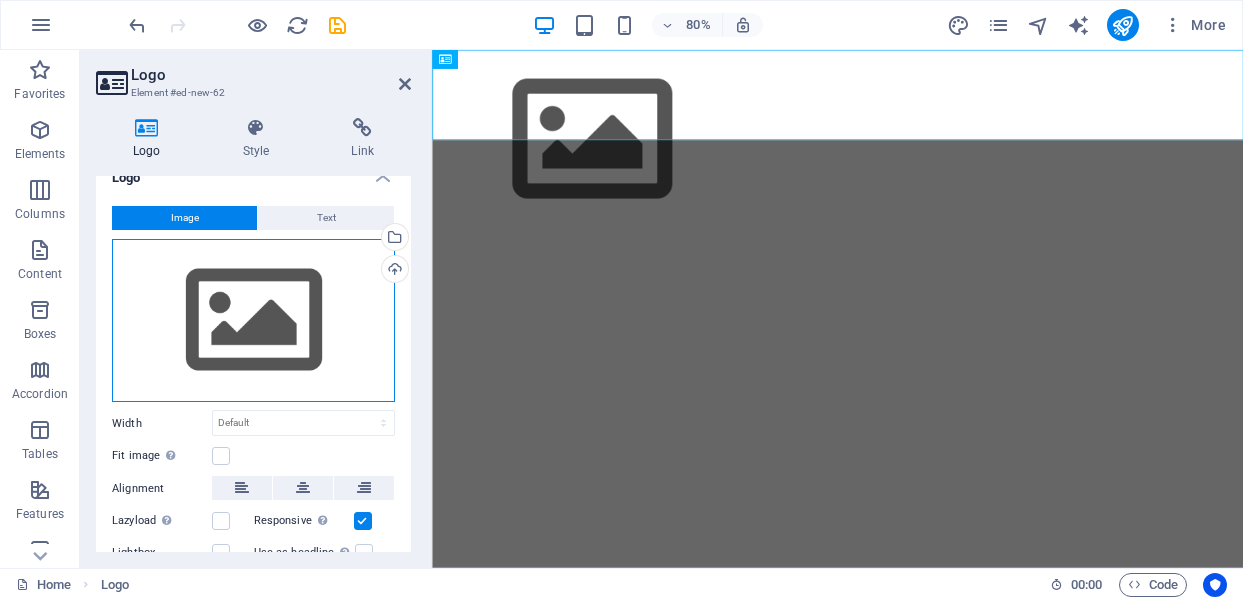 click on "Drag files here, click to choose files or select files from Files or our free stock photos & videos" at bounding box center [253, 321] 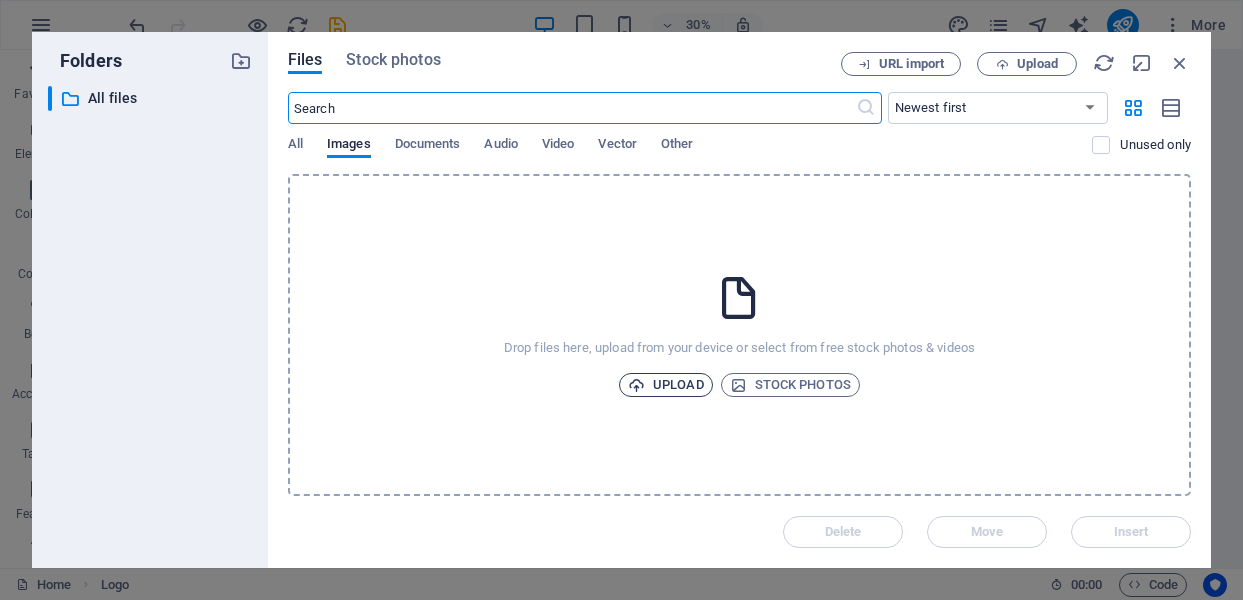 click on "Upload" at bounding box center [666, 385] 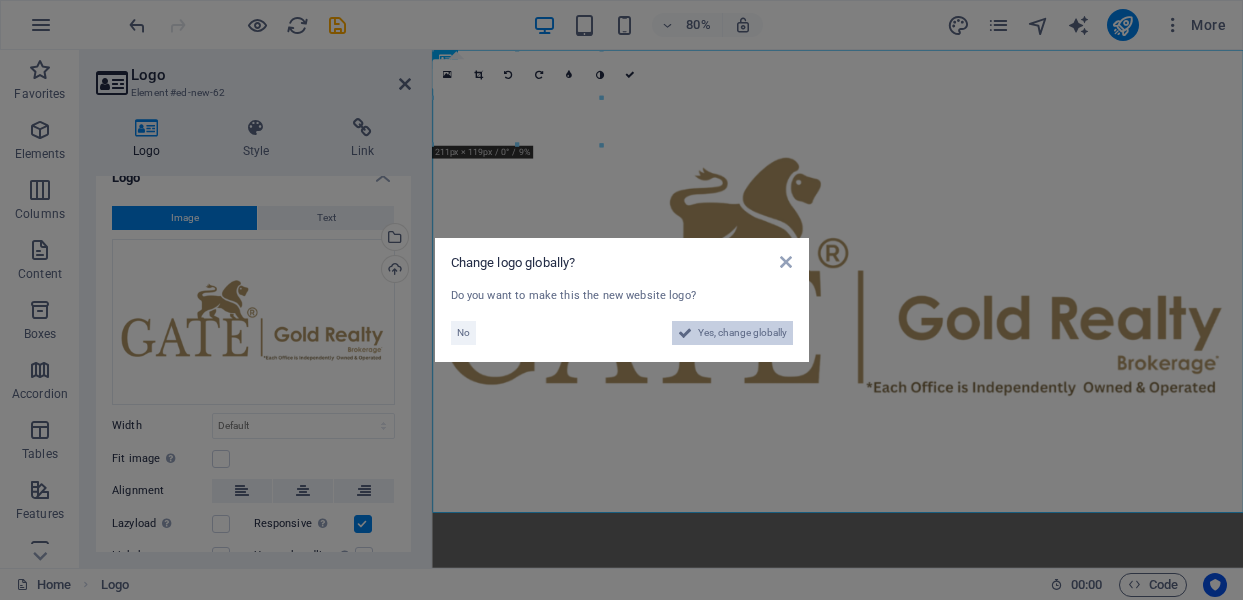 click on "Yes, change globally" at bounding box center (742, 333) 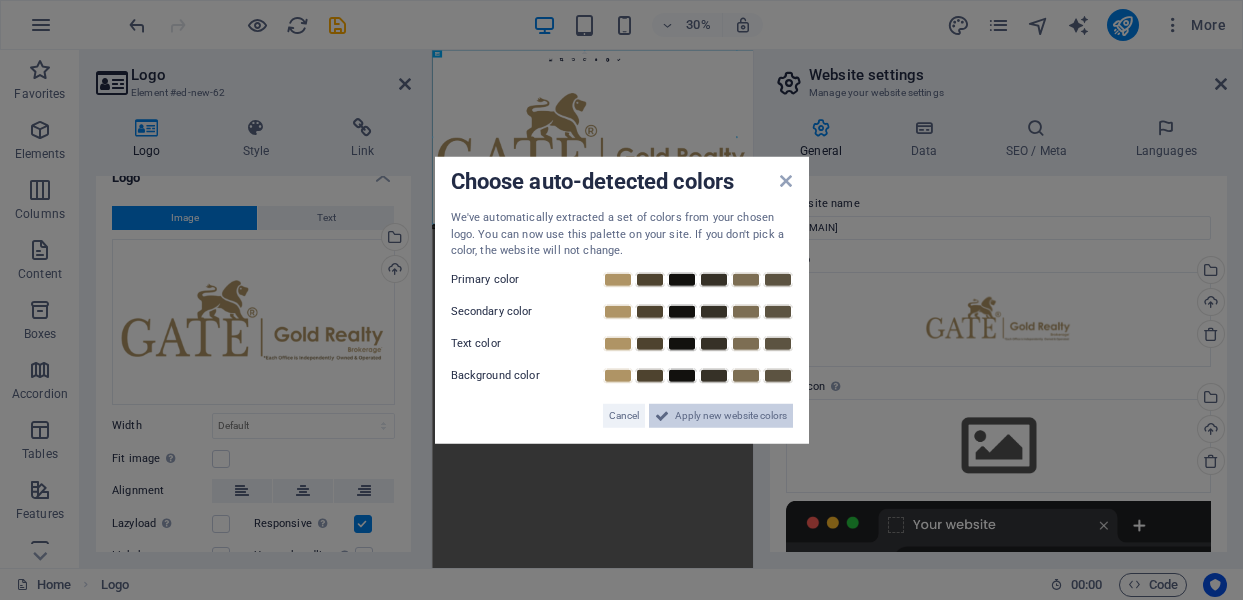 click on "Apply new website colors" at bounding box center (731, 415) 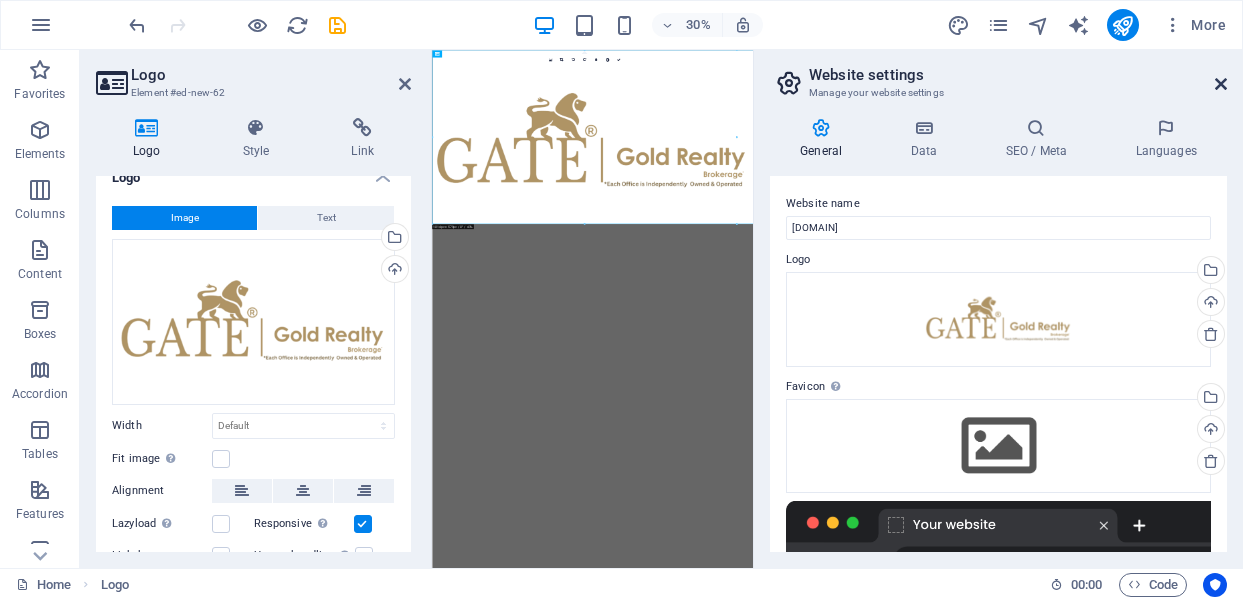 click at bounding box center (1221, 84) 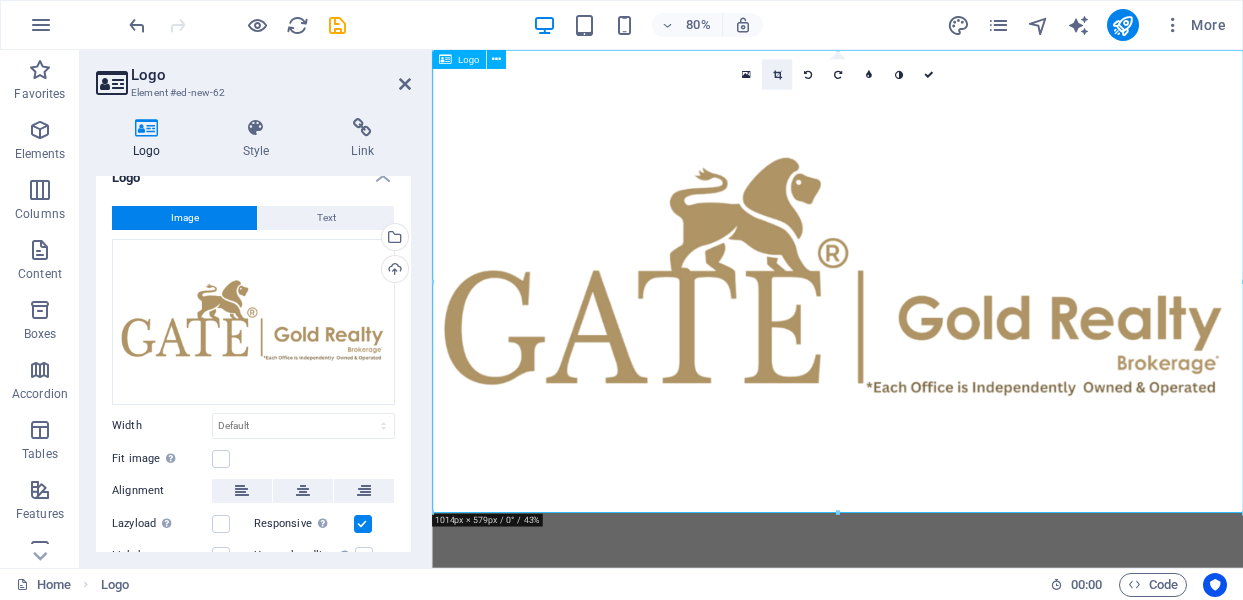 click at bounding box center (776, 75) 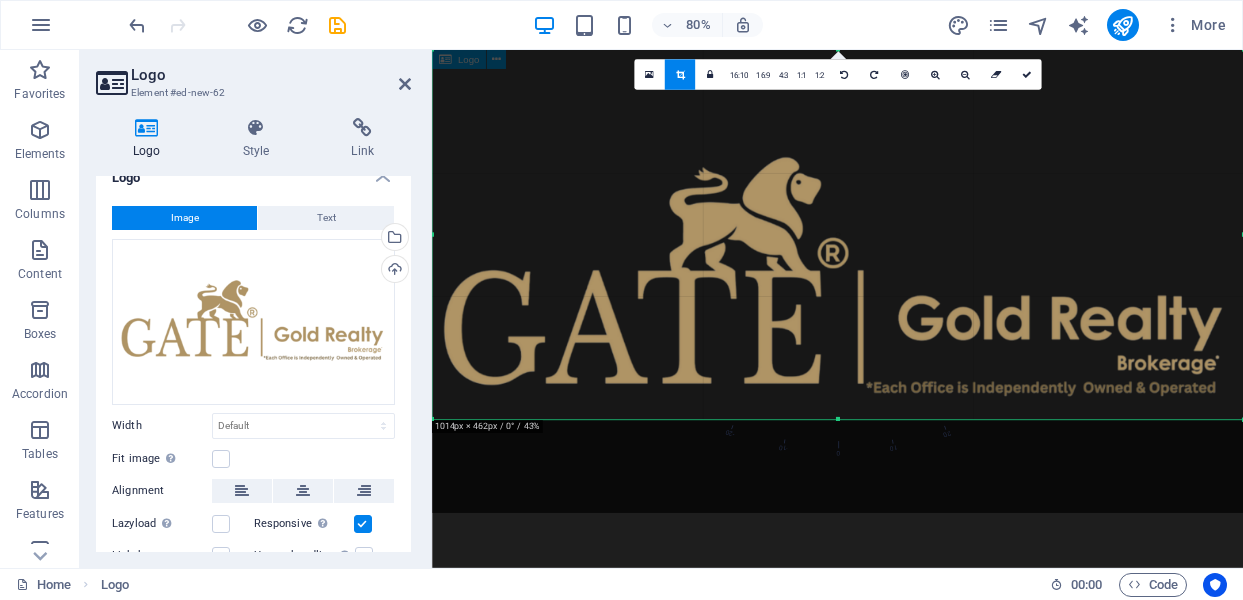 drag, startPoint x: 838, startPoint y: 513, endPoint x: 838, endPoint y: 396, distance: 117 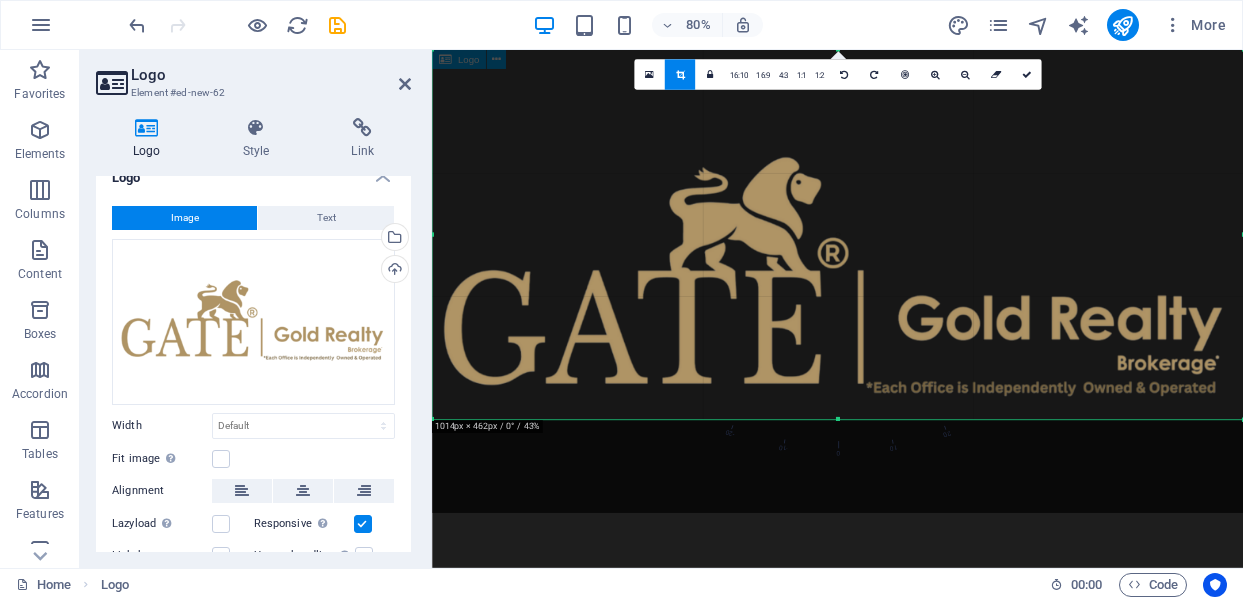 click on "[COORDINATES] 1014px × 462px / 0° / 43% 16:10 16:9 4:3 1:1 1:2 0" at bounding box center [837, 235] 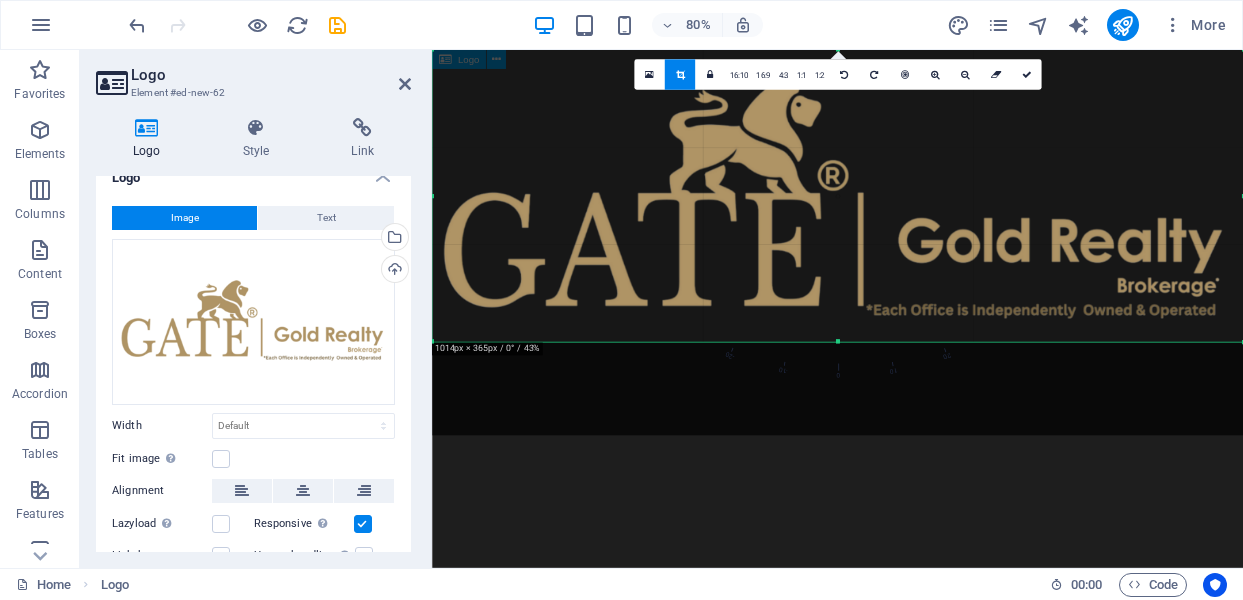 drag, startPoint x: 838, startPoint y: 51, endPoint x: 840, endPoint y: 148, distance: 97.020615 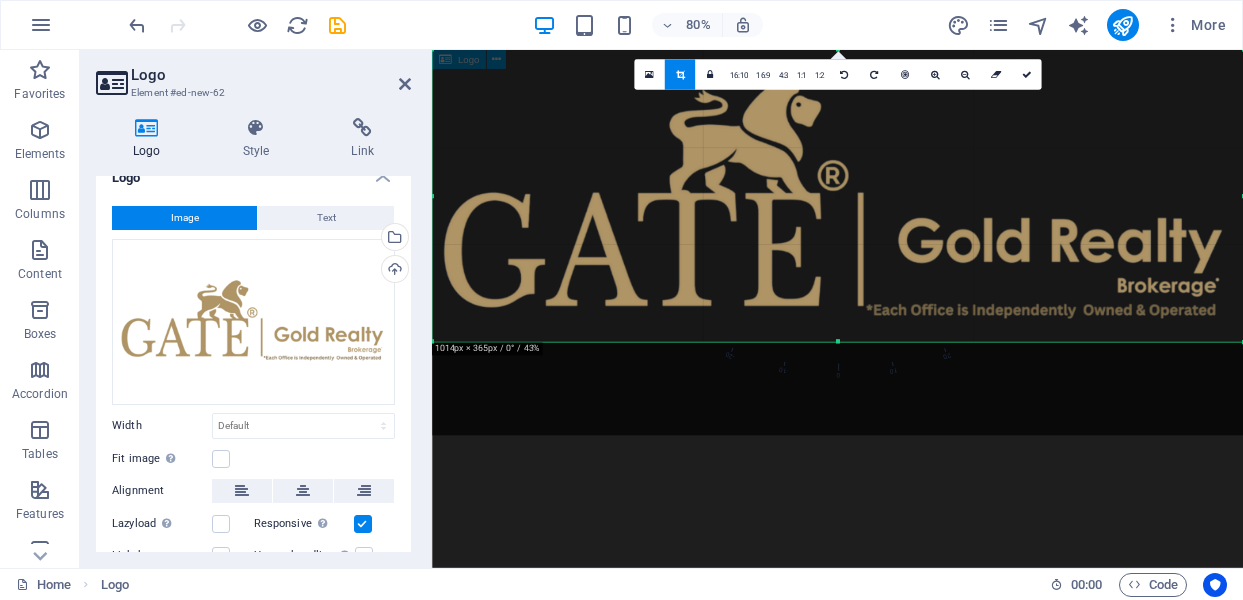 click on "[COORDINATES] 1014px × 365px / 0° / 43% 16:10 16:9 4:3 1:1 1:2 0" at bounding box center [837, 196] 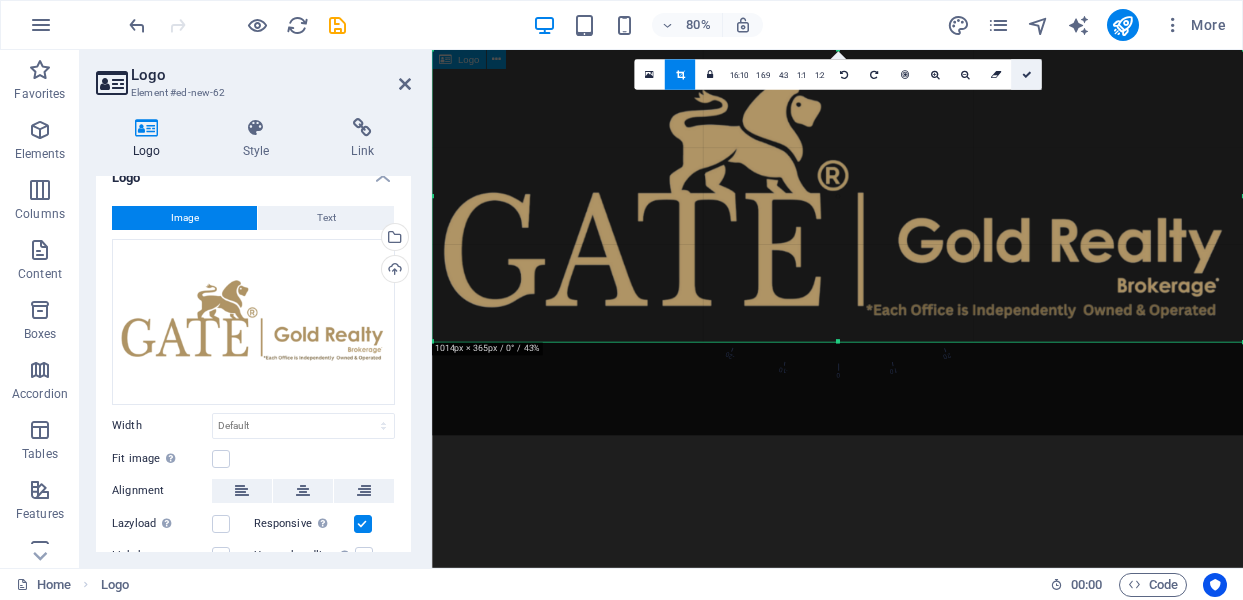click at bounding box center [1026, 75] 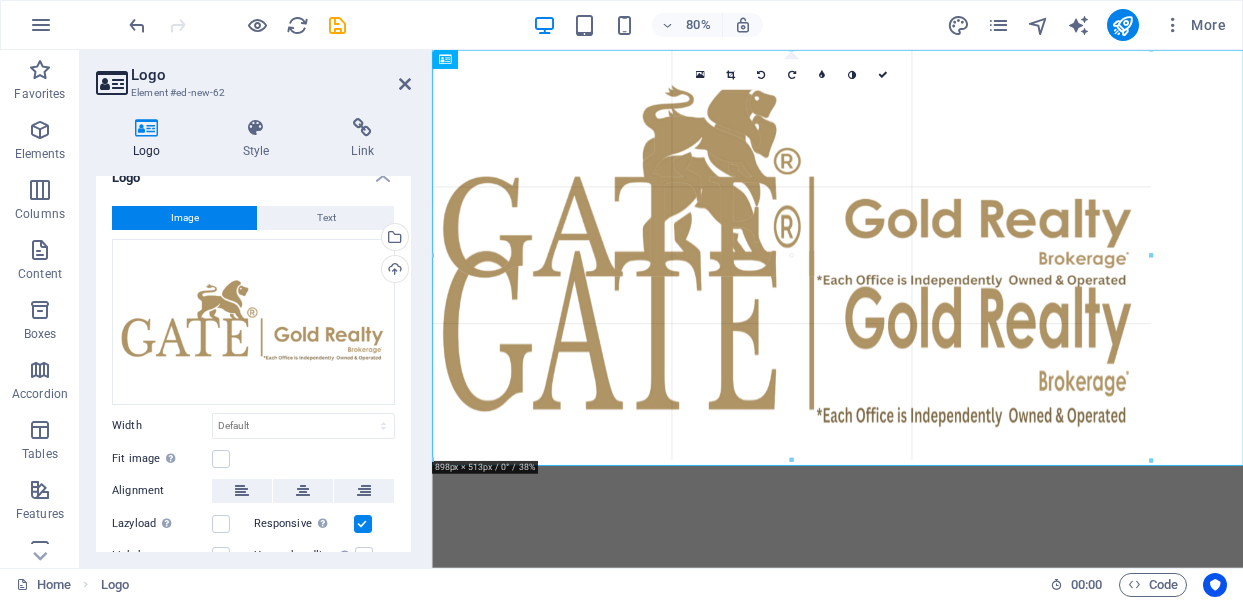 drag, startPoint x: 837, startPoint y: 512, endPoint x: 824, endPoint y: 442, distance: 71.19691 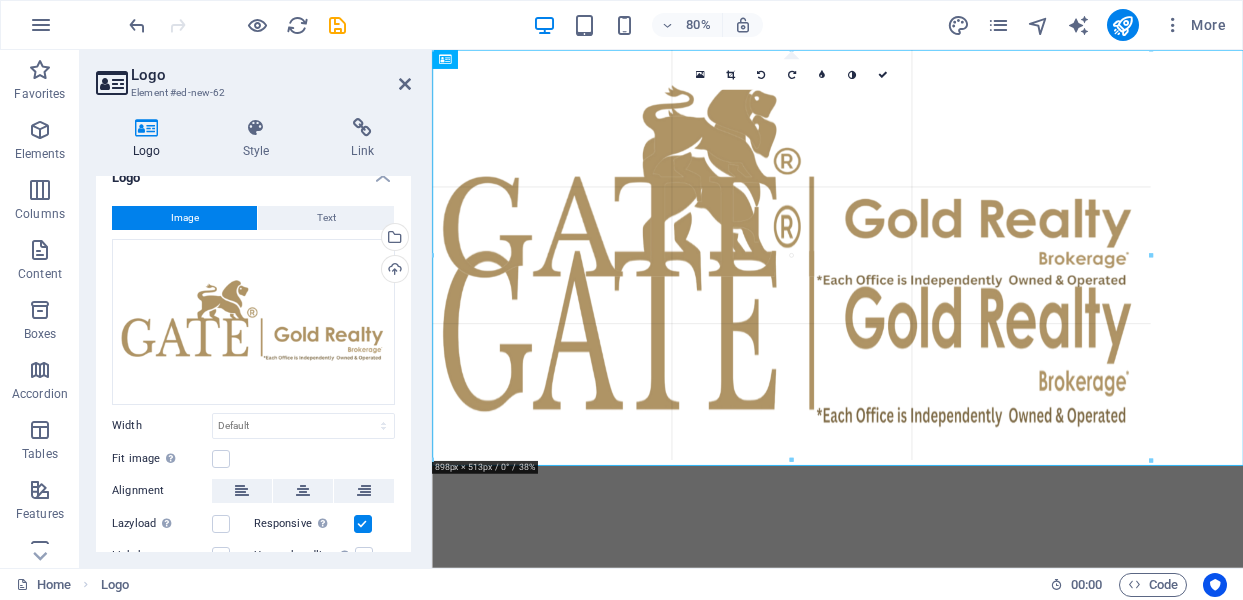 type on "891" 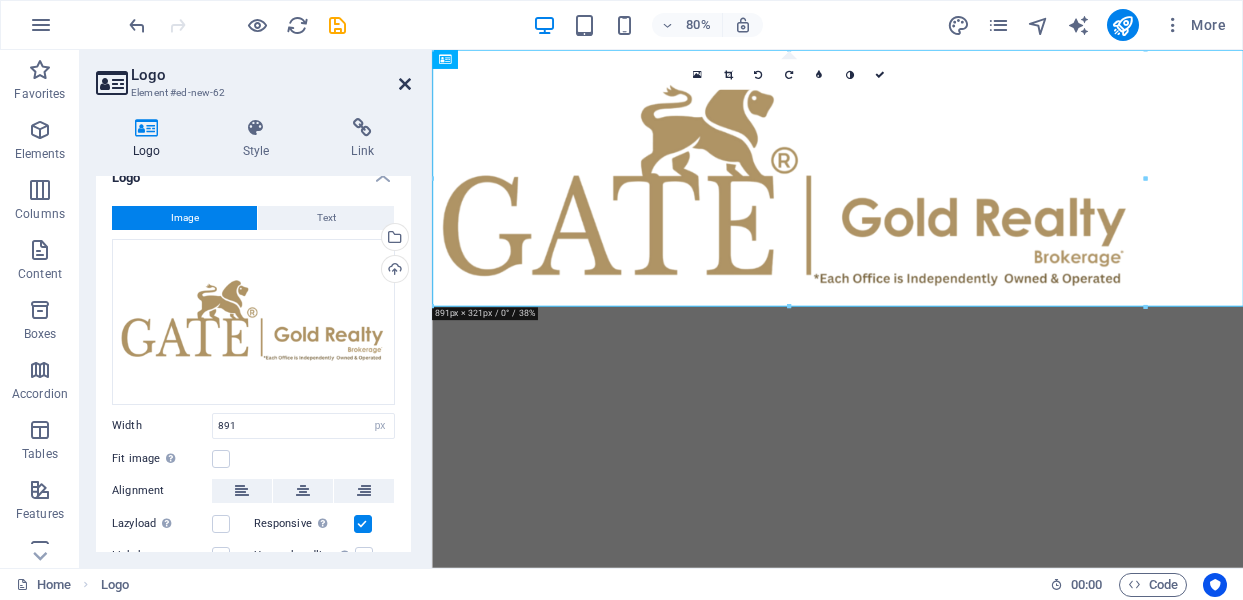 click at bounding box center (405, 84) 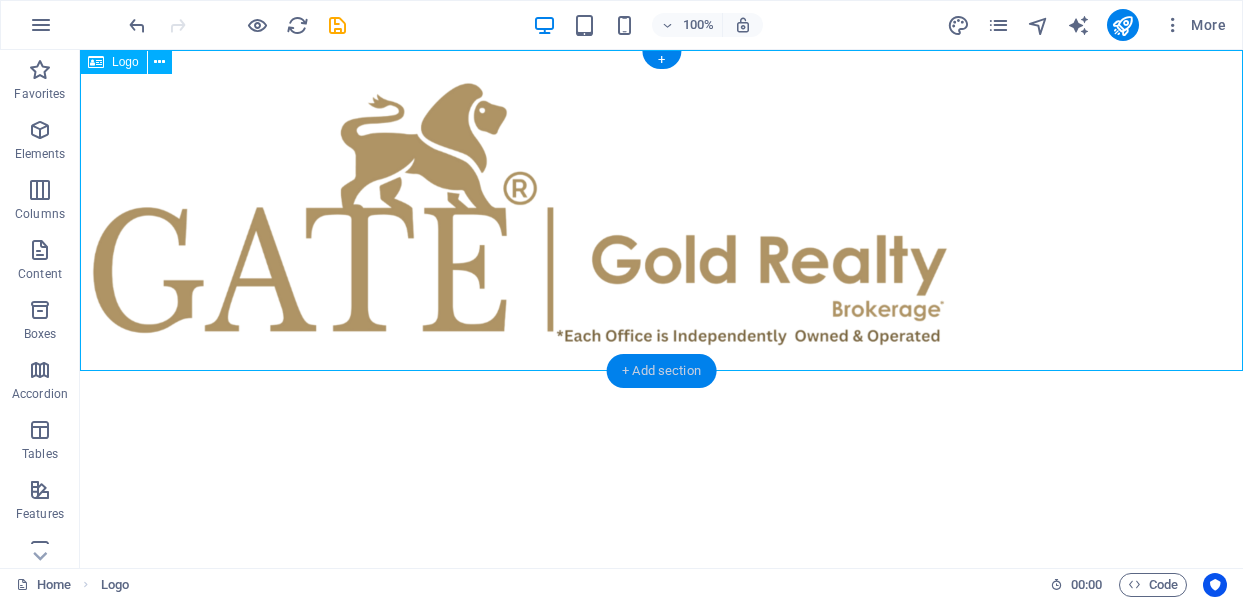 click on "+ Add section" at bounding box center [661, 371] 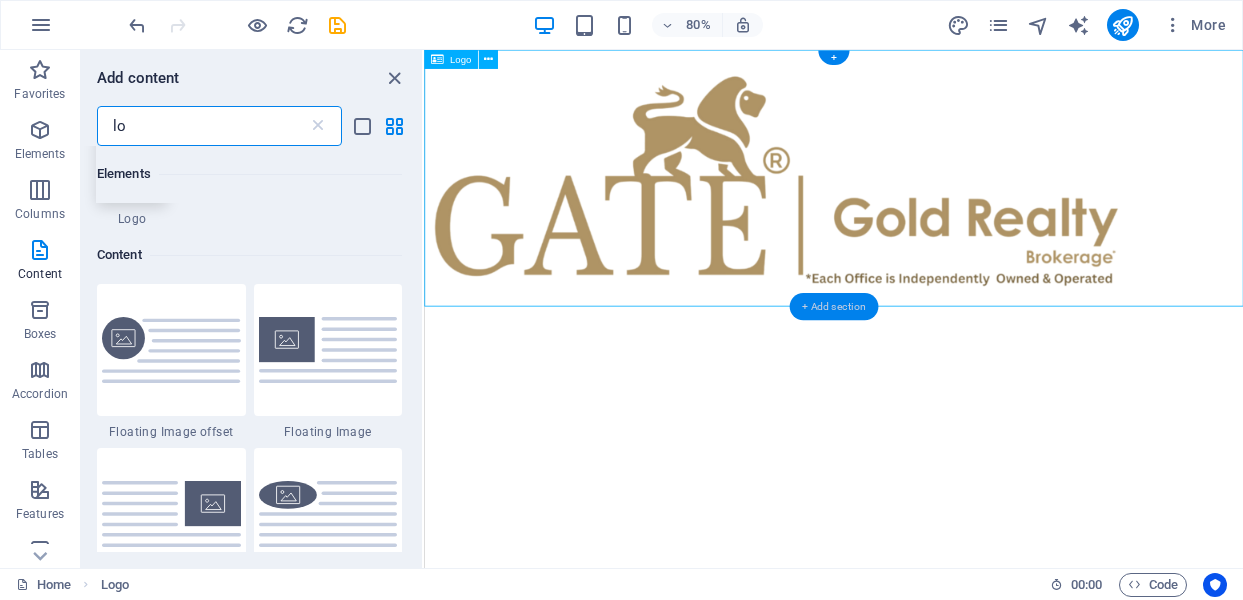 scroll, scrollTop: 153, scrollLeft: 0, axis: vertical 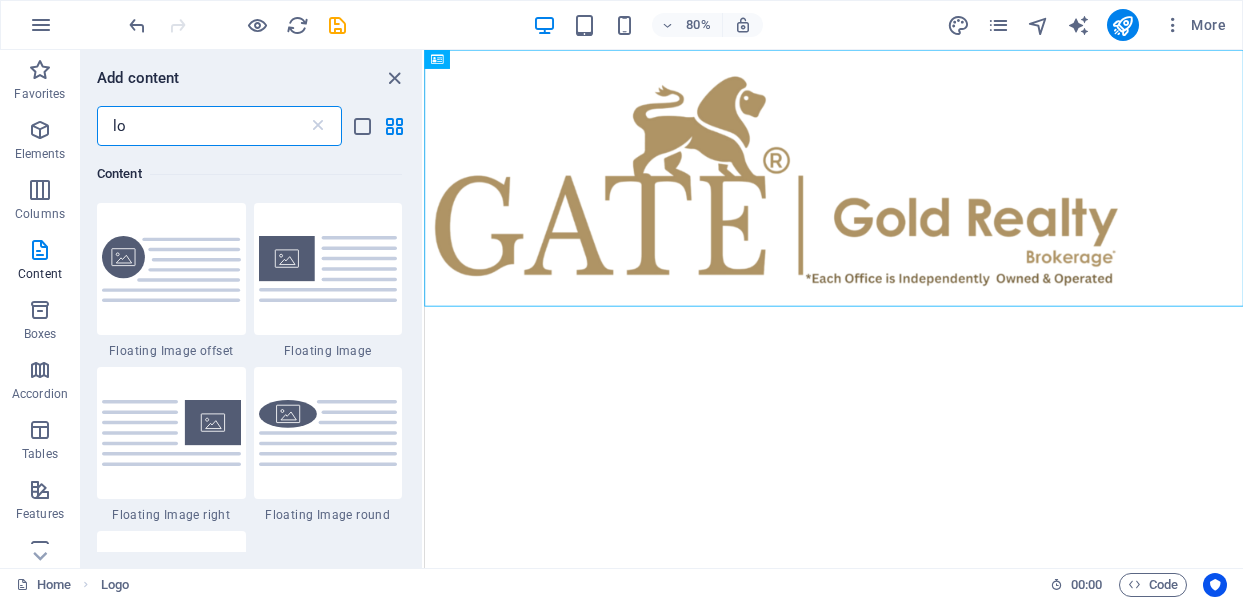 click on "lo" at bounding box center [202, 126] 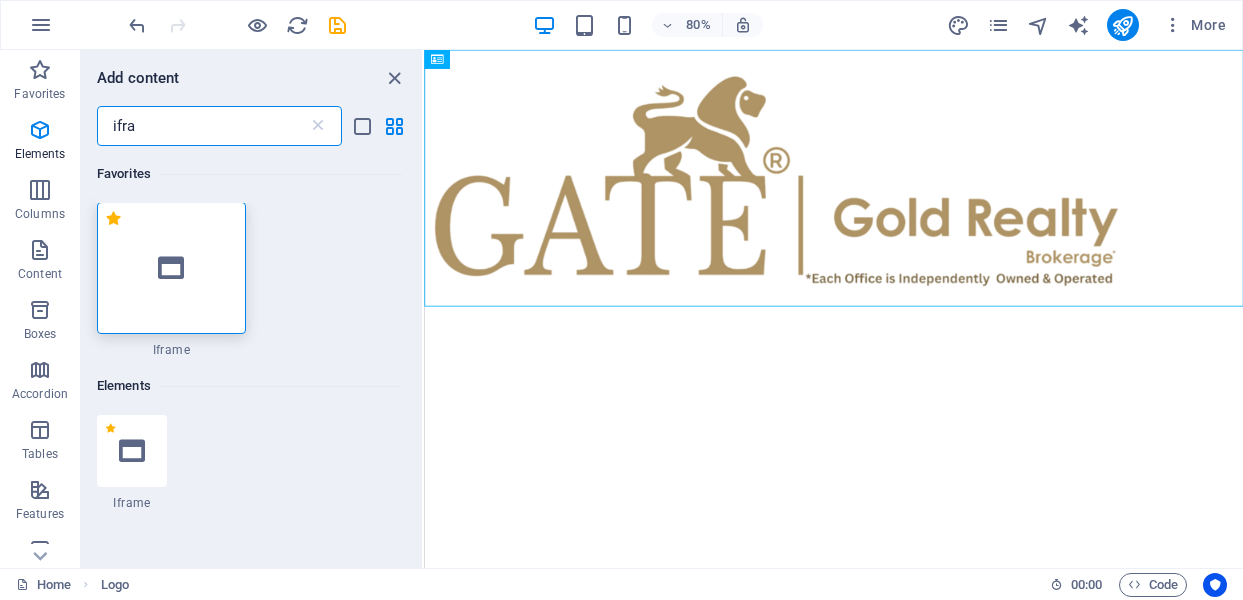 scroll, scrollTop: 0, scrollLeft: 0, axis: both 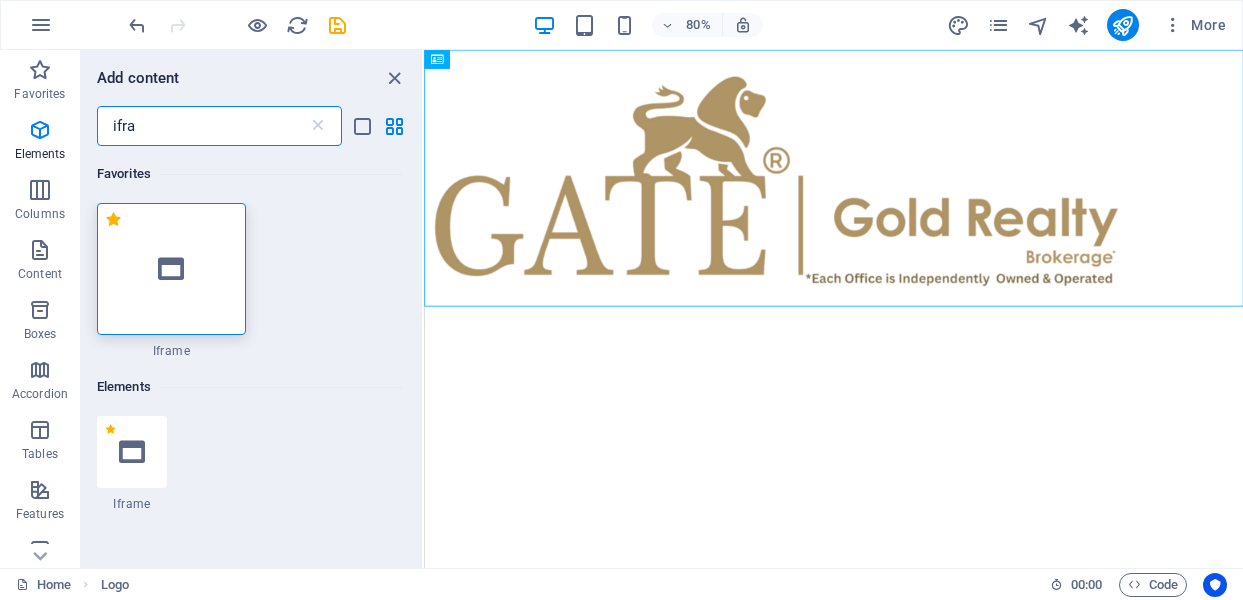 type on "ifra" 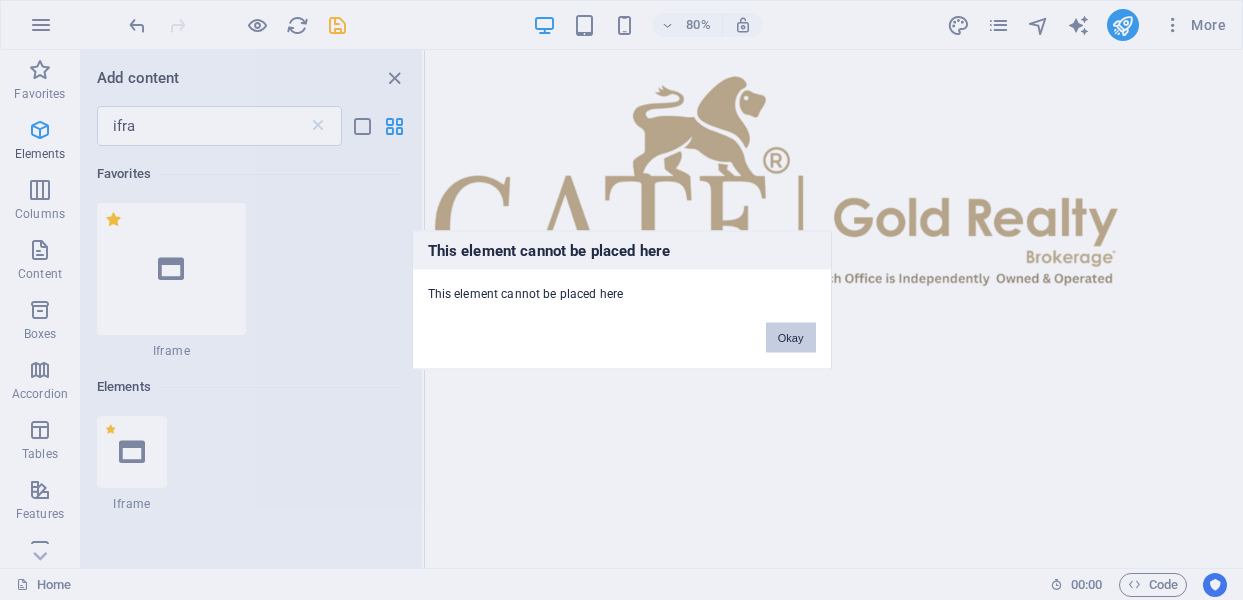 click on "Okay" at bounding box center [791, 338] 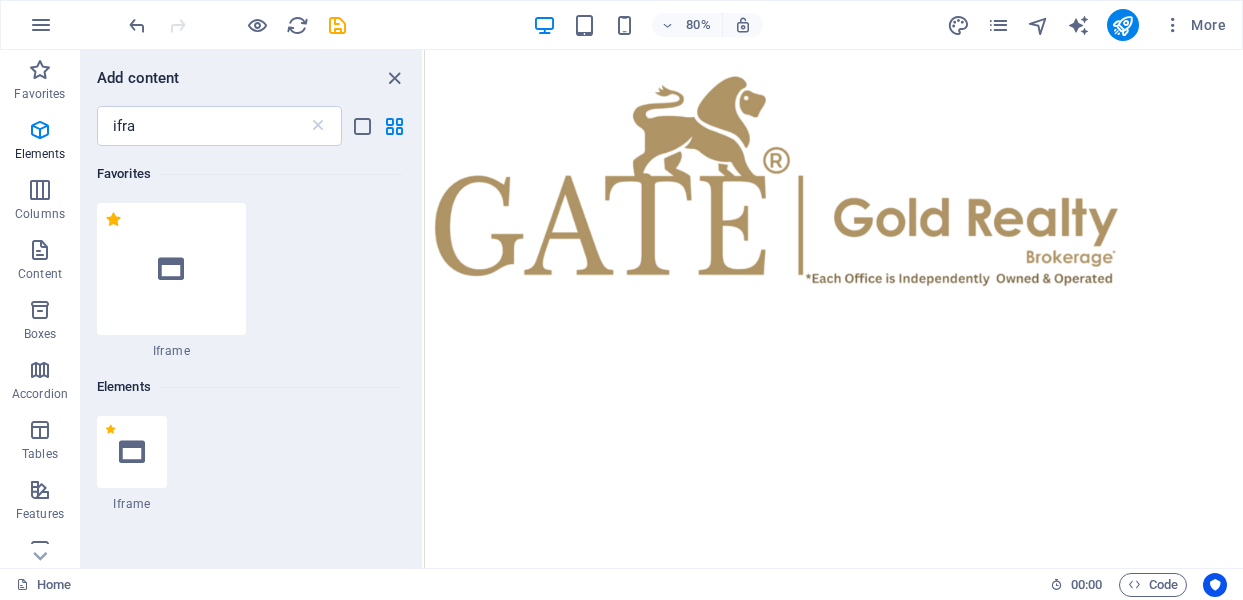 click on "Skip to main content" at bounding box center [936, 210] 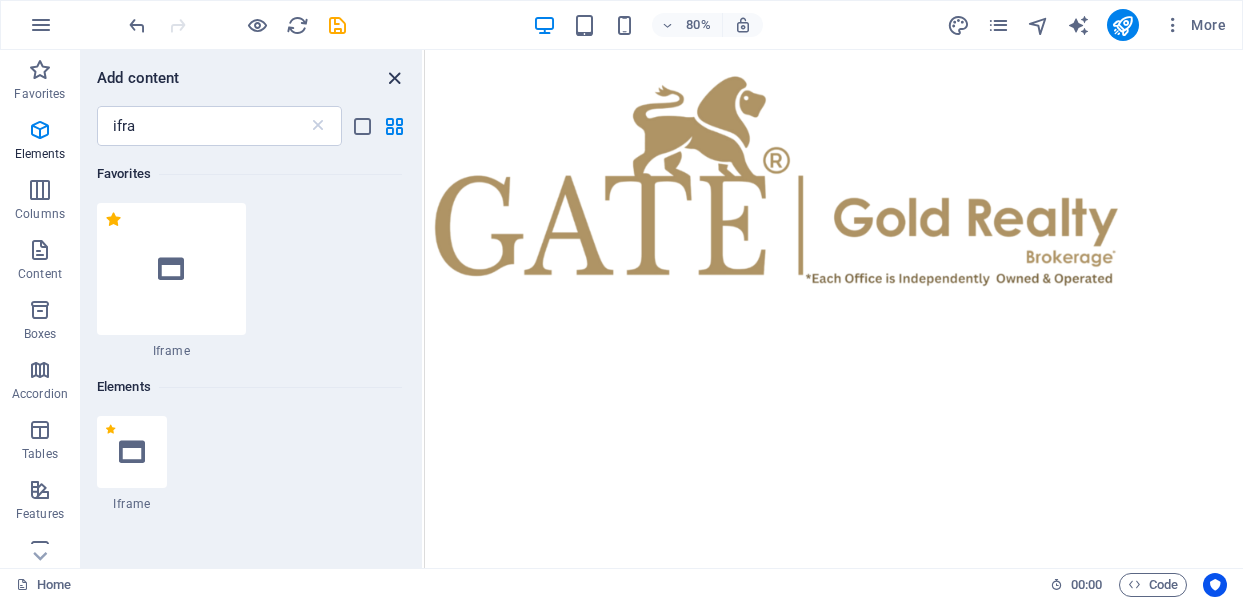 click at bounding box center (394, 78) 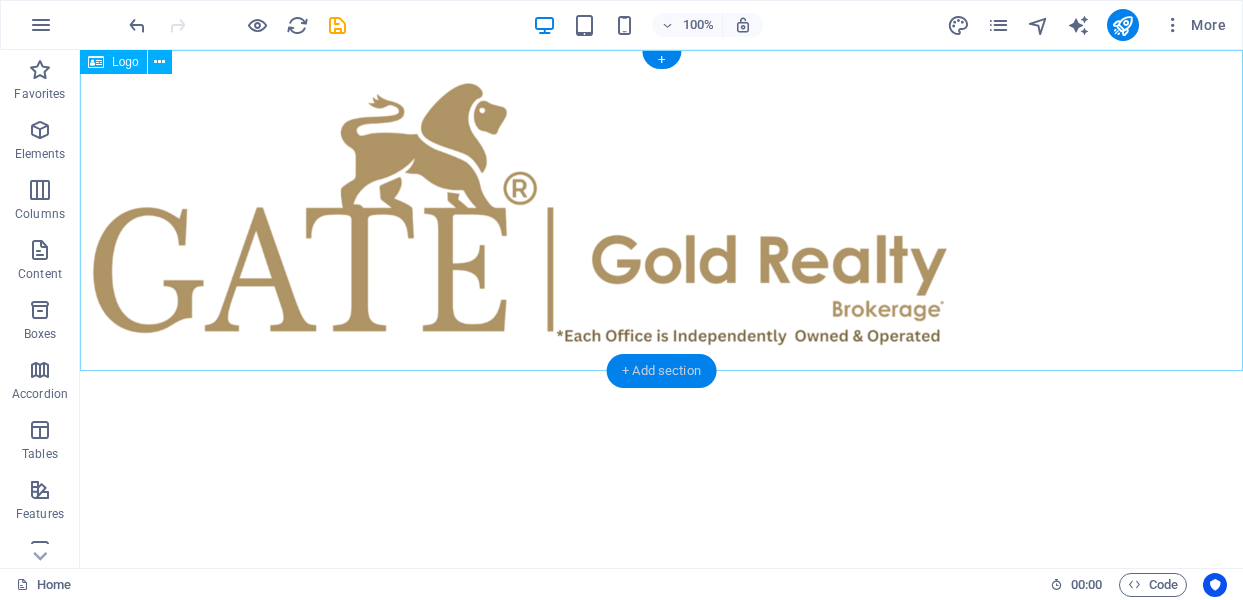 click on "+ Add section" at bounding box center (661, 371) 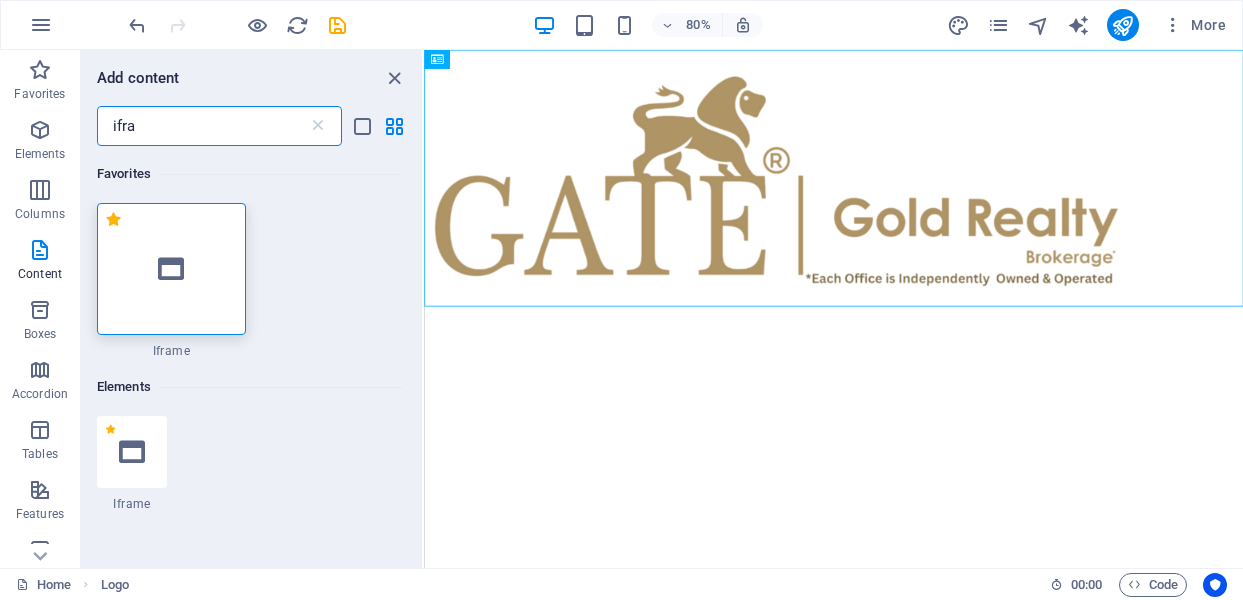 click on "Skip to main content" at bounding box center (936, 210) 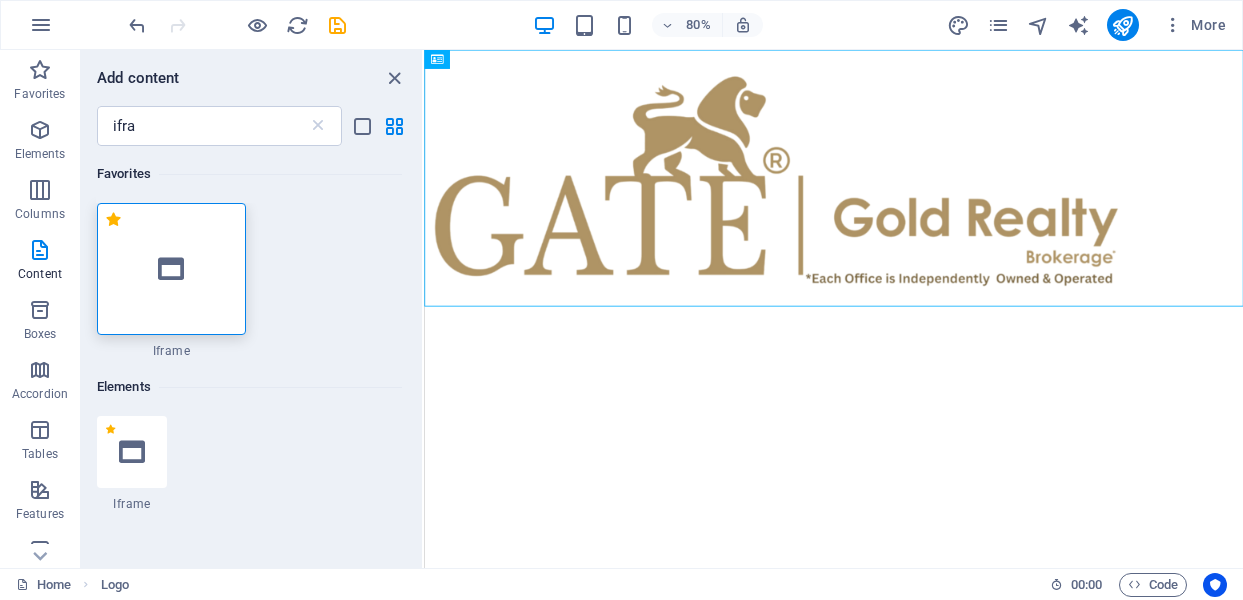 click on "Skip to main content" at bounding box center [936, 210] 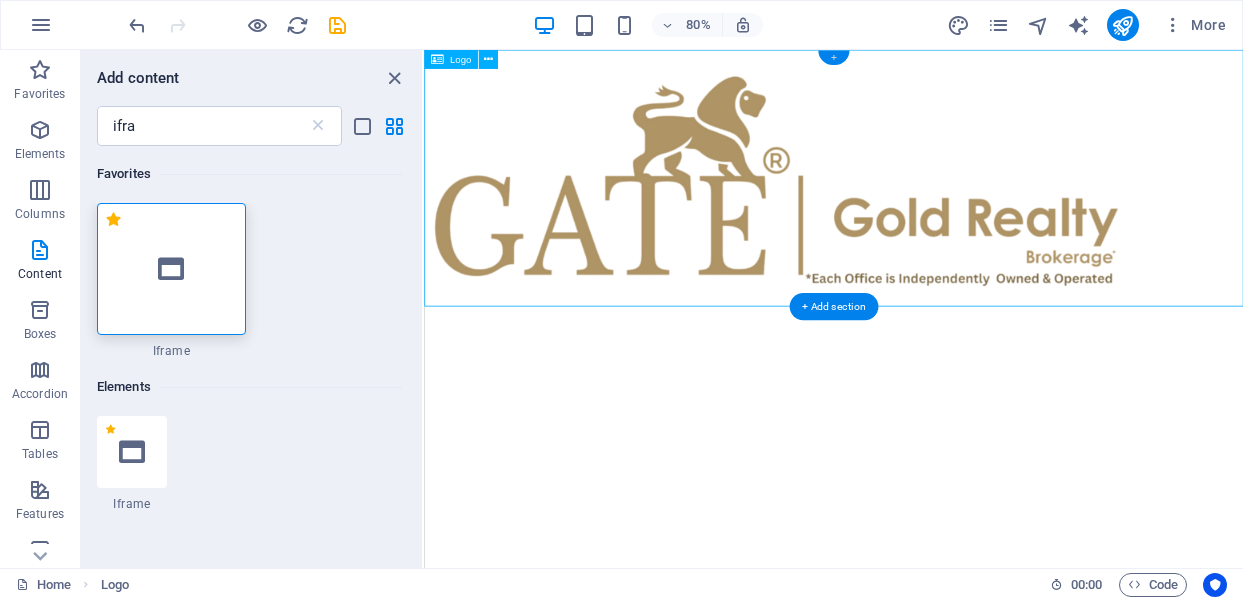 click on "+" at bounding box center [833, 58] 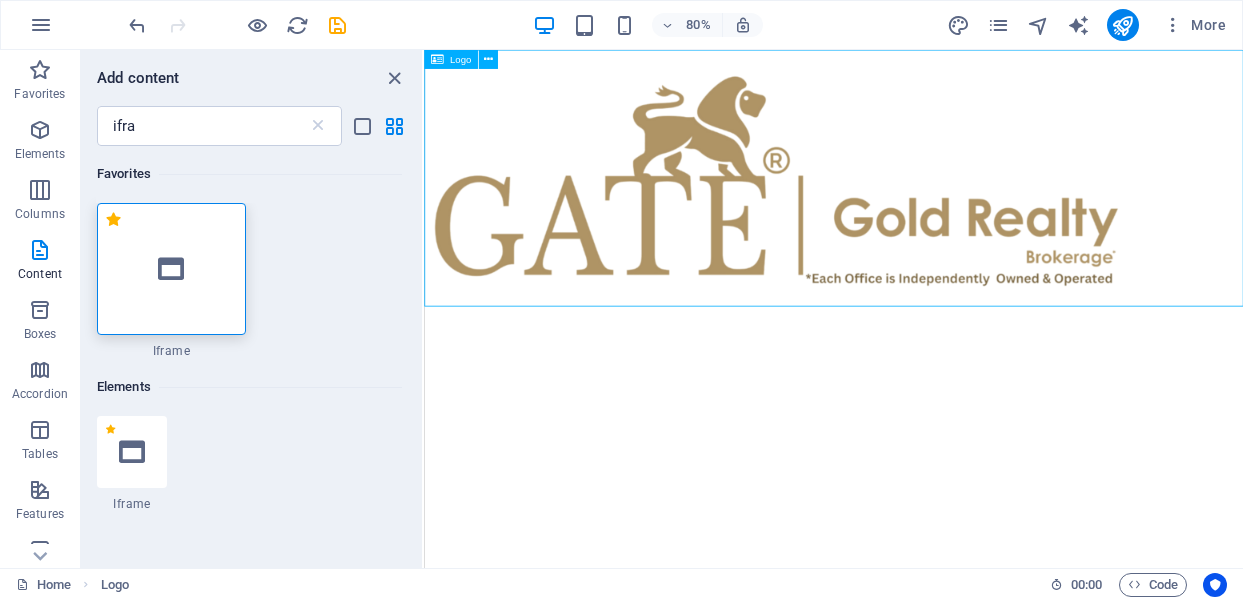 click at bounding box center [936, 210] 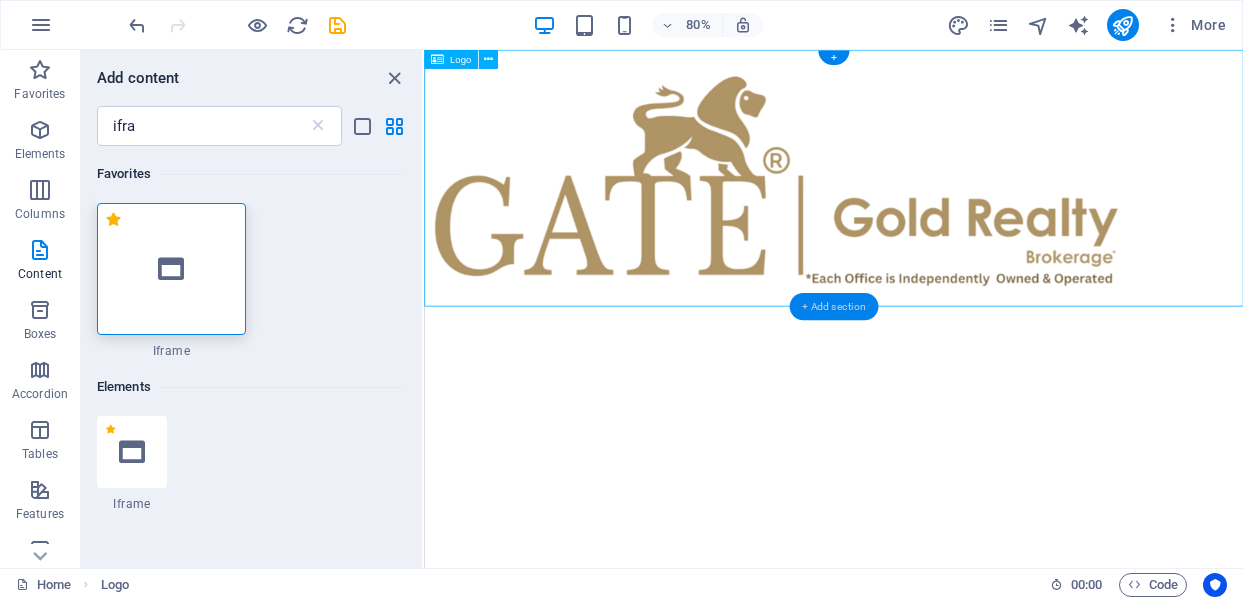 click on "+ Add section" at bounding box center [833, 306] 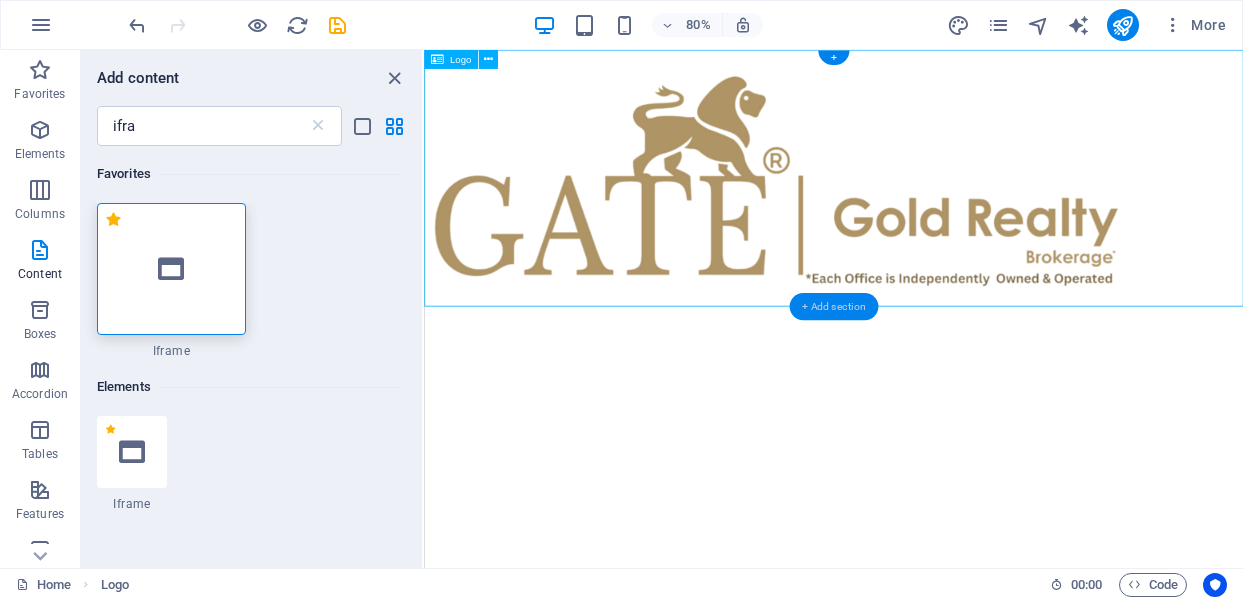 click on "+ Add section" at bounding box center (833, 306) 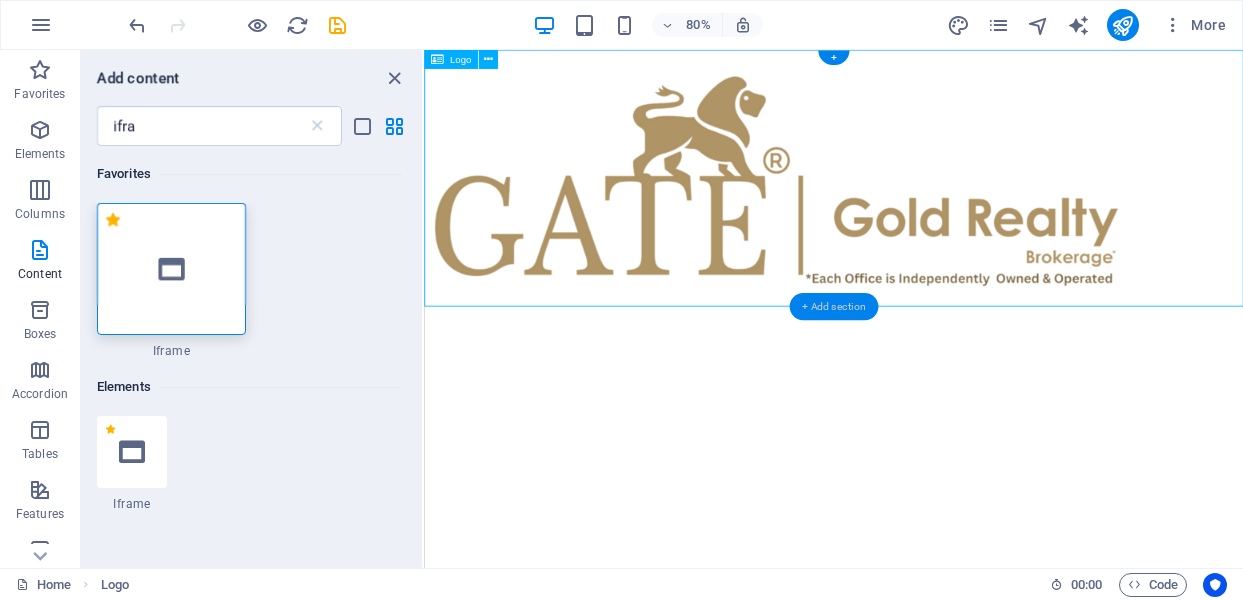 click on "+ Add section" at bounding box center (833, 306) 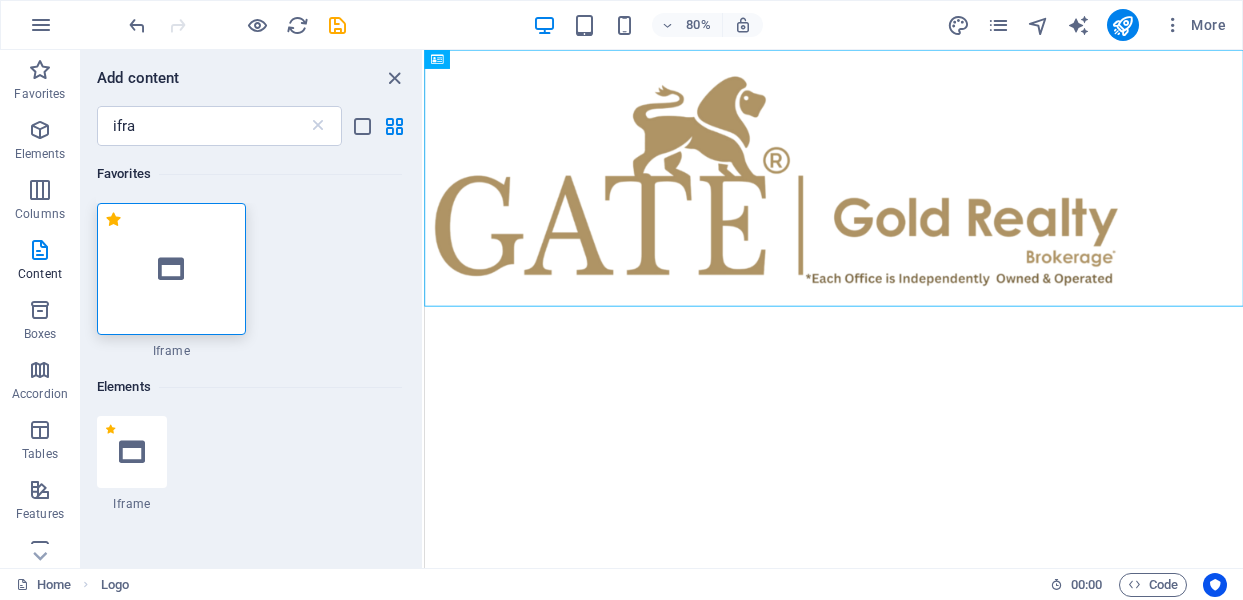 click at bounding box center (171, 269) 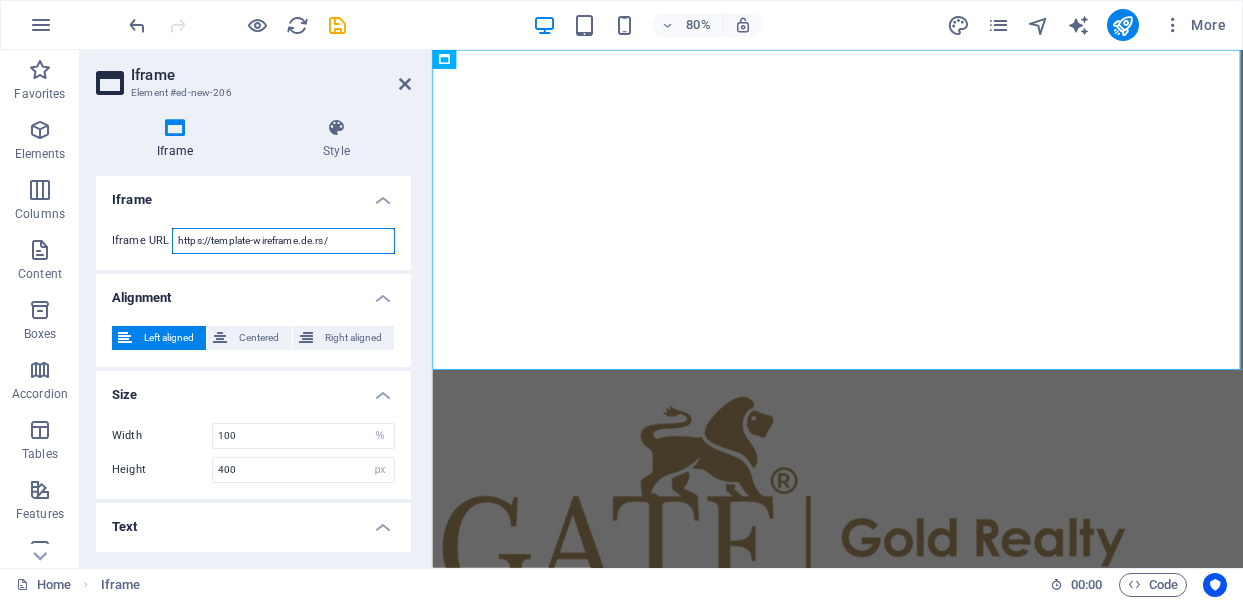 click on "https://template-wireframe.de.rs/" at bounding box center [283, 241] 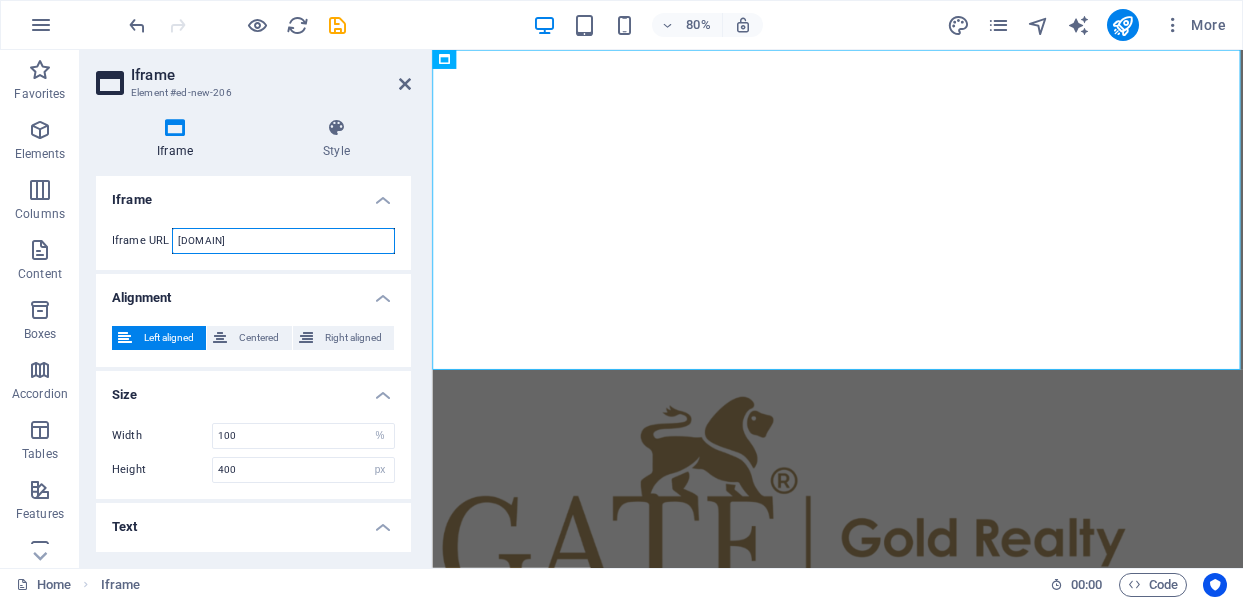 click on "[DOMAIN]" at bounding box center (283, 241) 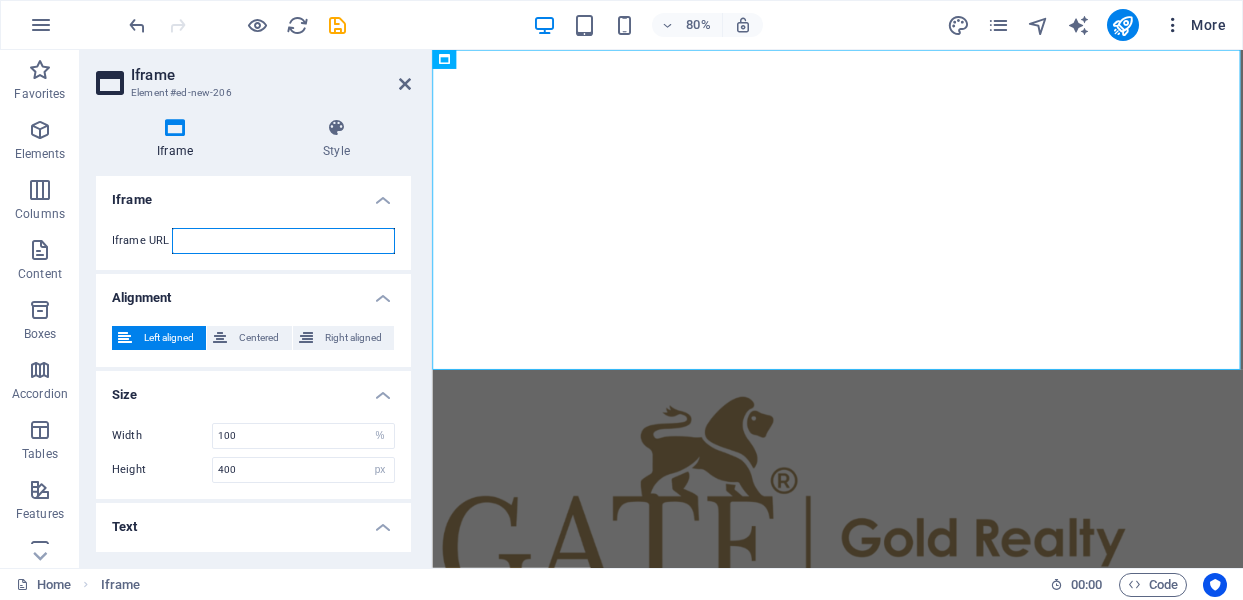 type 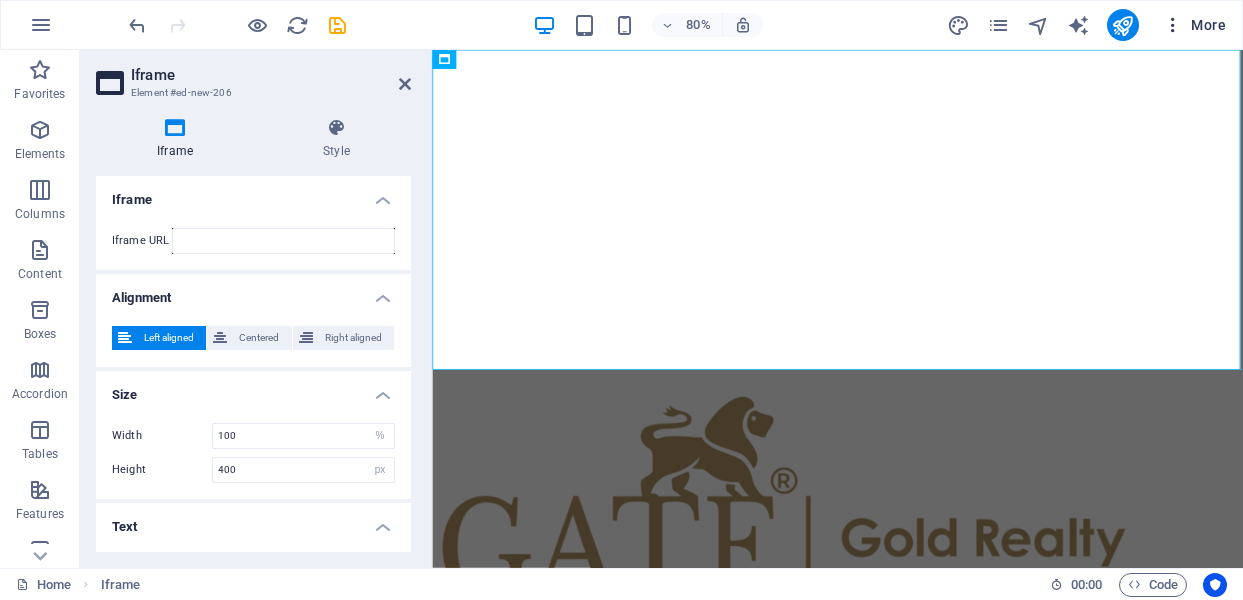 click at bounding box center (1173, 25) 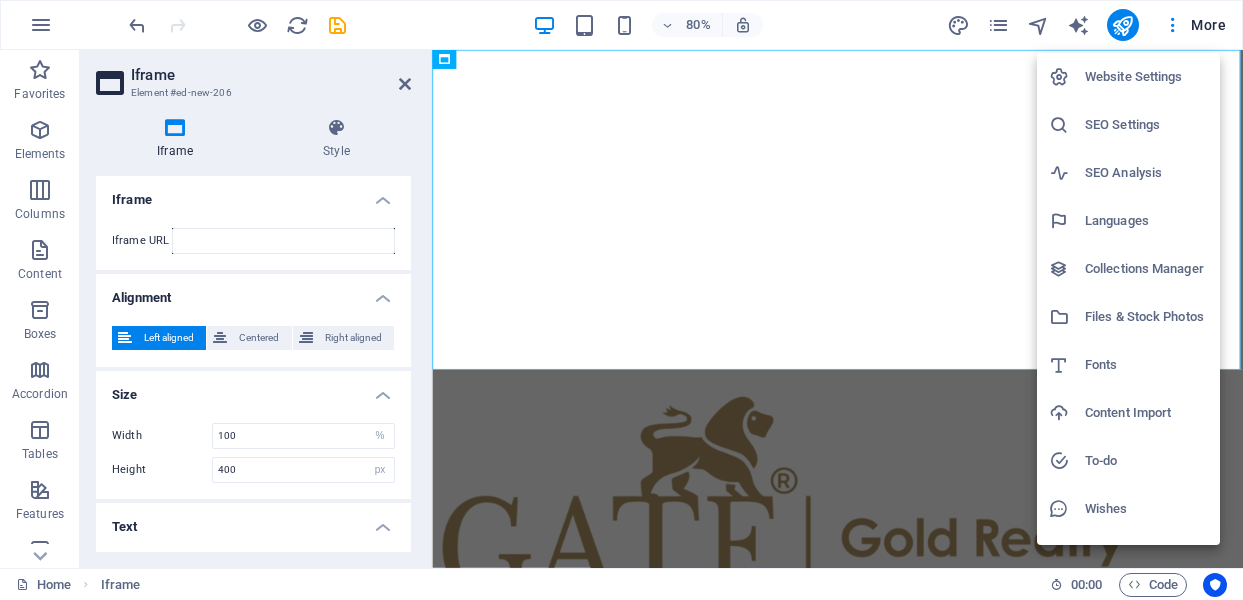 click at bounding box center (621, 300) 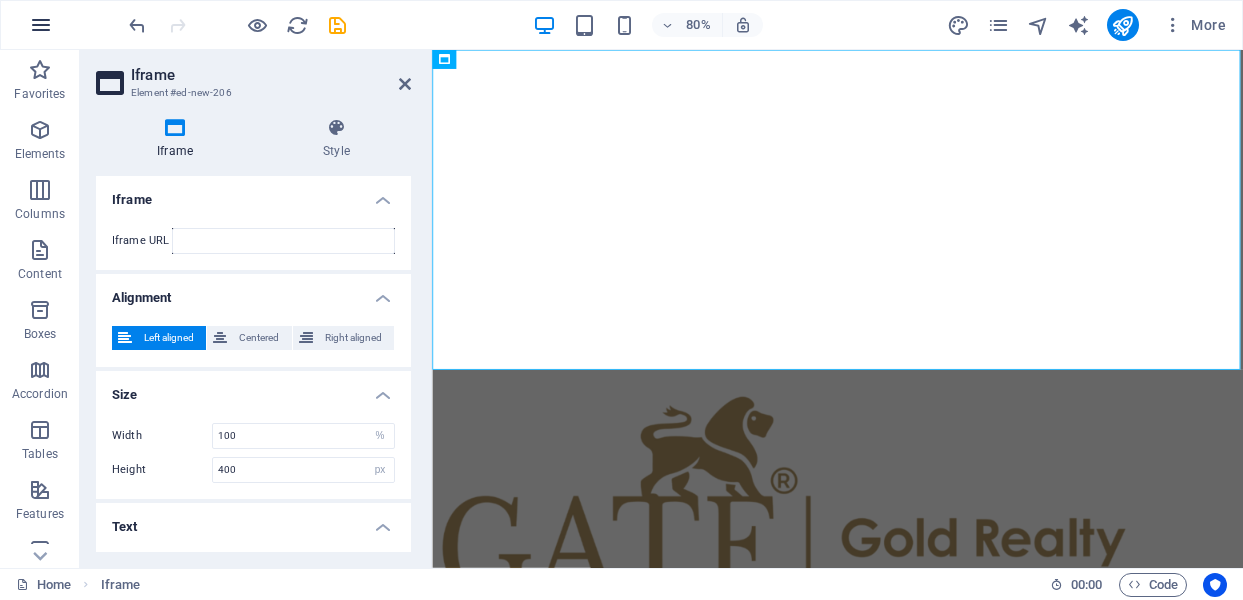 click at bounding box center [41, 25] 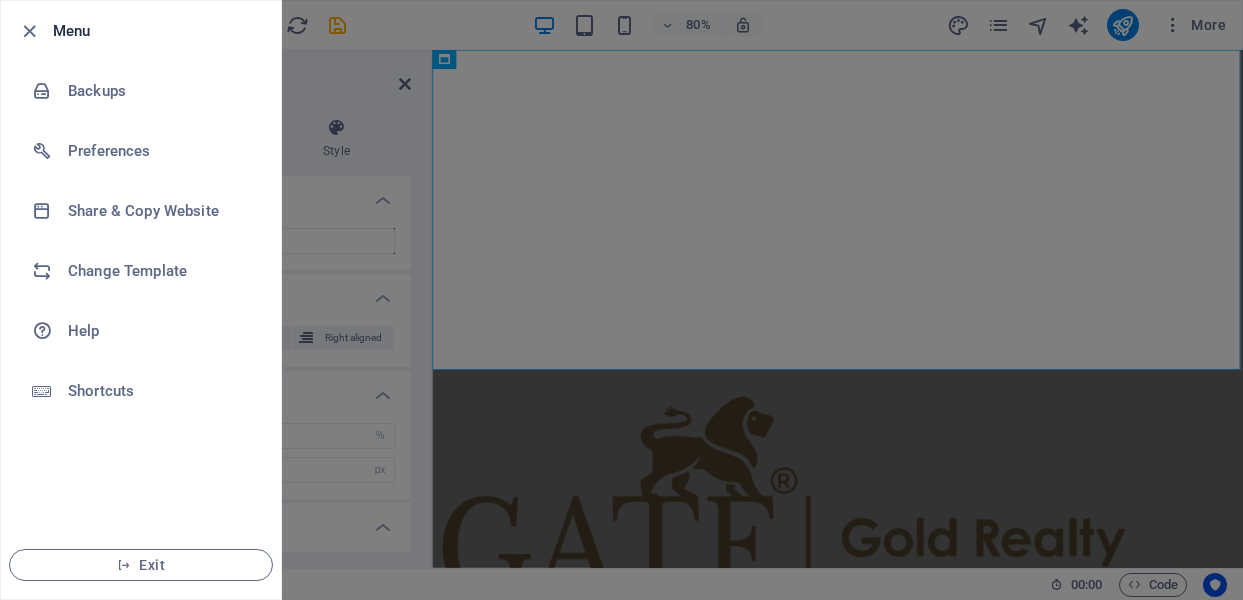 click at bounding box center [621, 300] 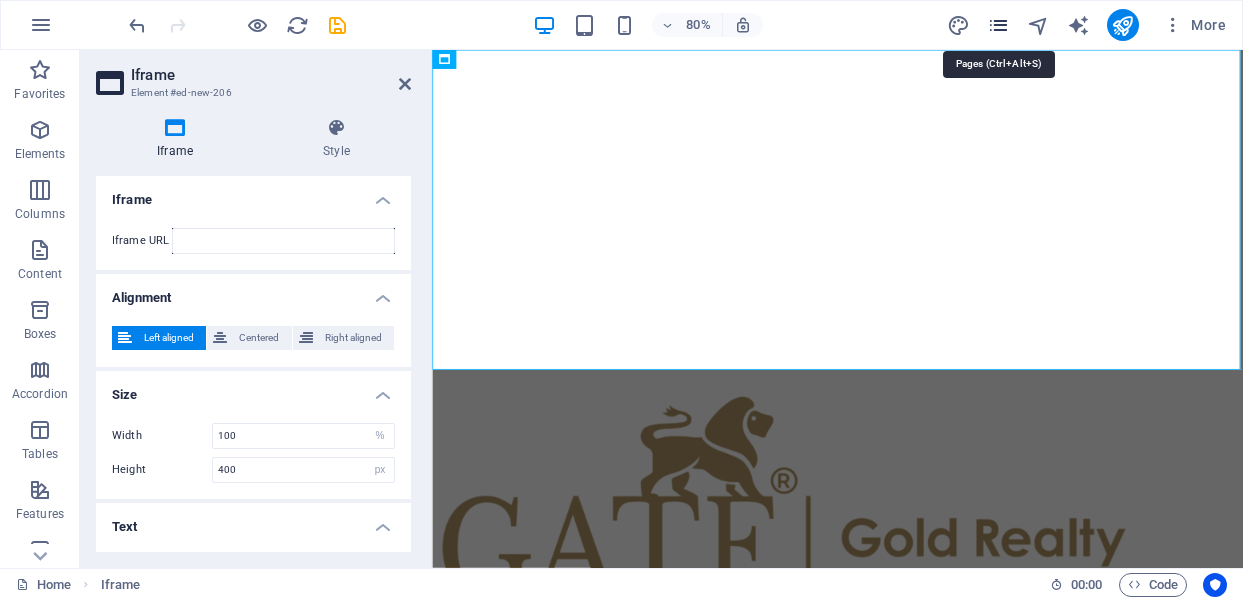 click at bounding box center (998, 25) 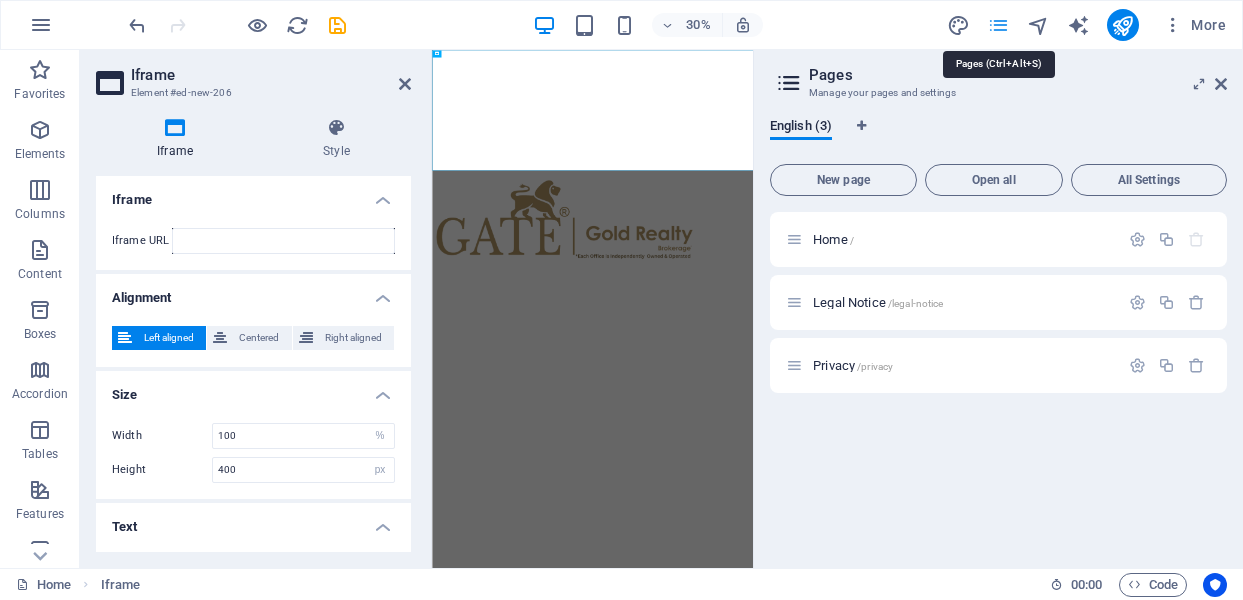 click at bounding box center [998, 25] 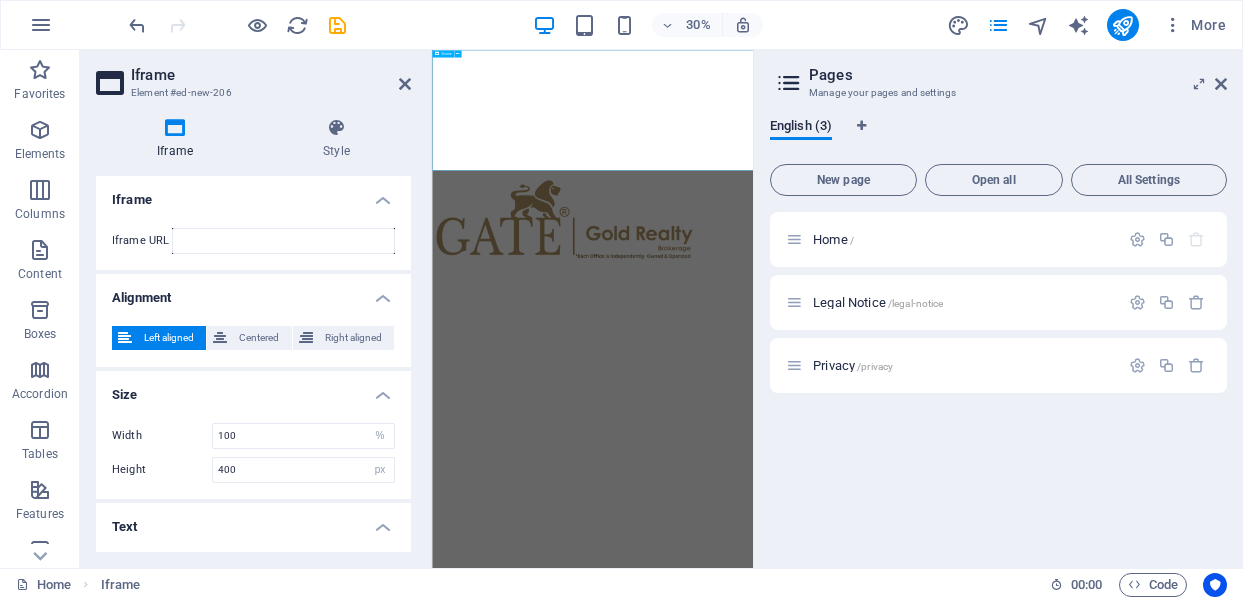 click on "</div>" at bounding box center [967, 250] 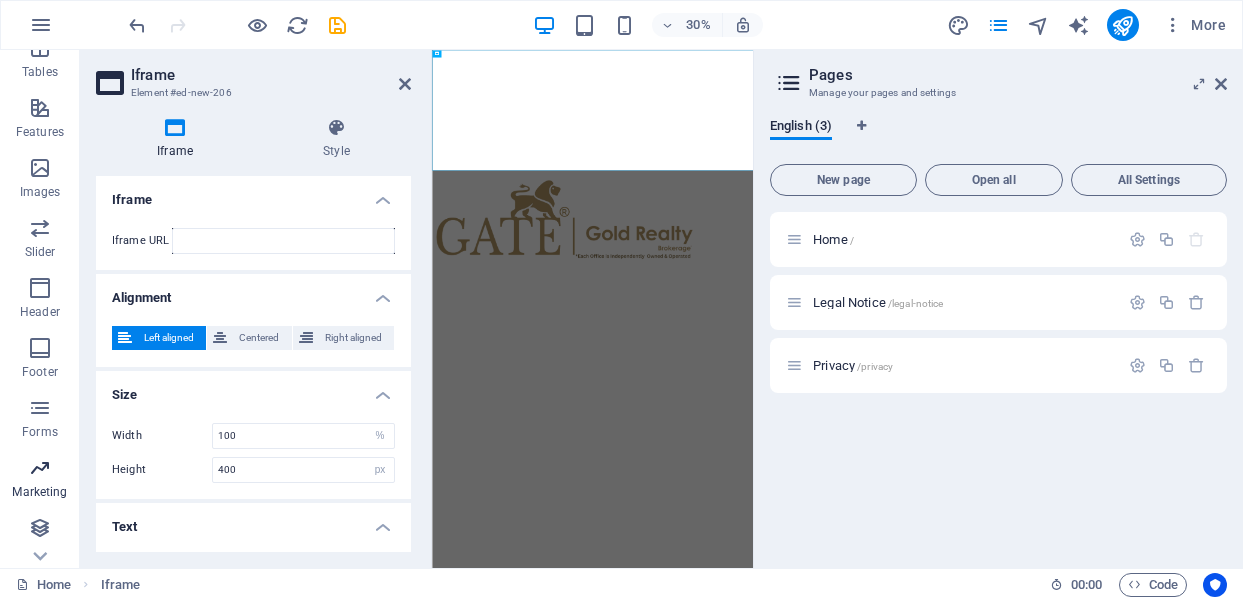 scroll, scrollTop: 382, scrollLeft: 0, axis: vertical 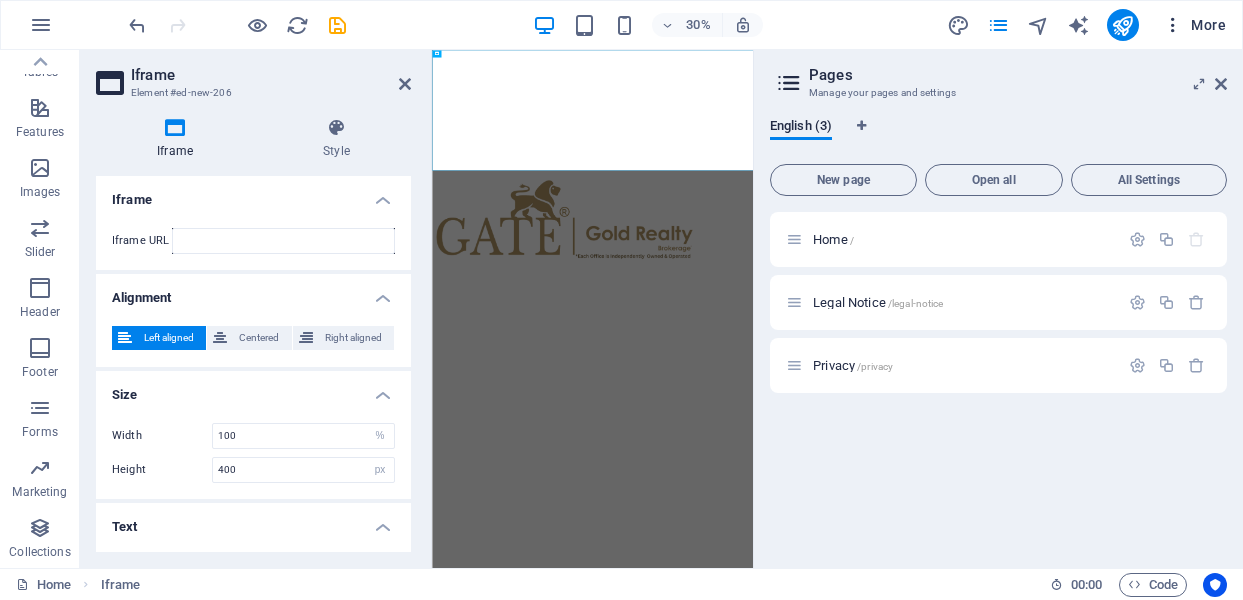 click at bounding box center [1173, 25] 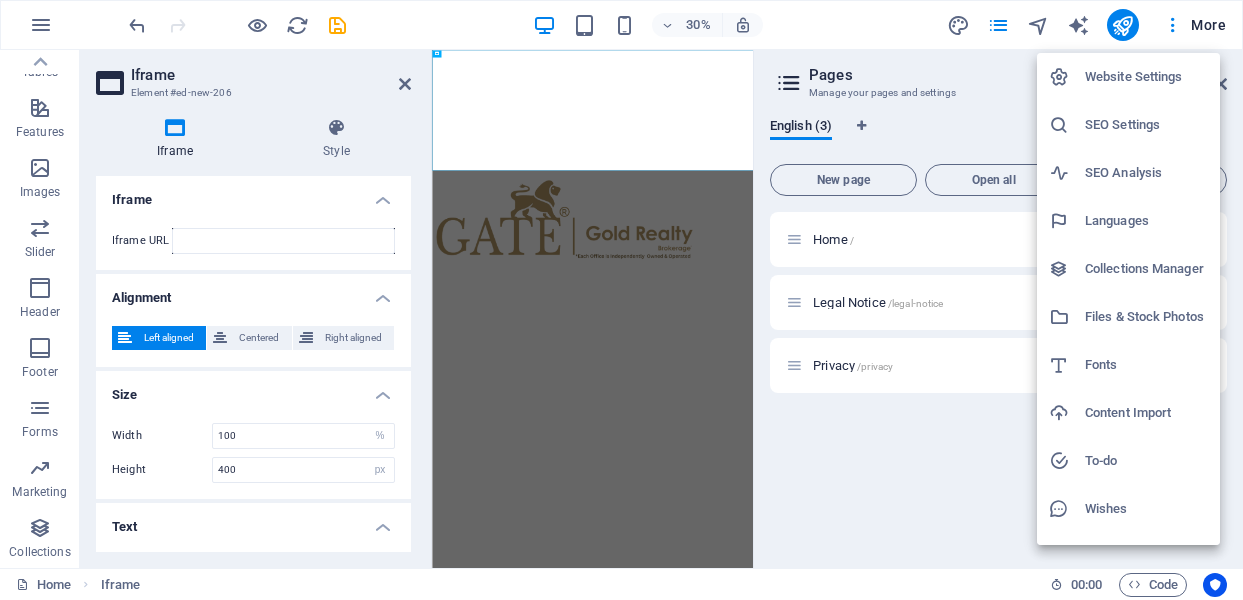 click at bounding box center [621, 300] 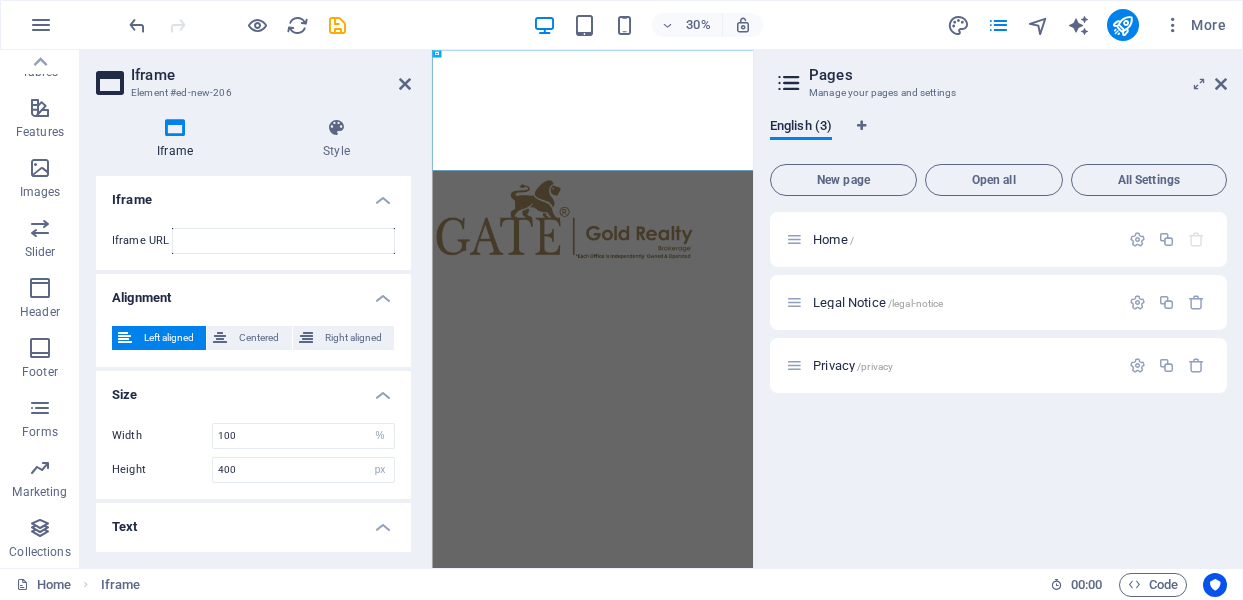 click on "Home / Legal Notice /legal-notice Privacy /privacy" at bounding box center (998, 382) 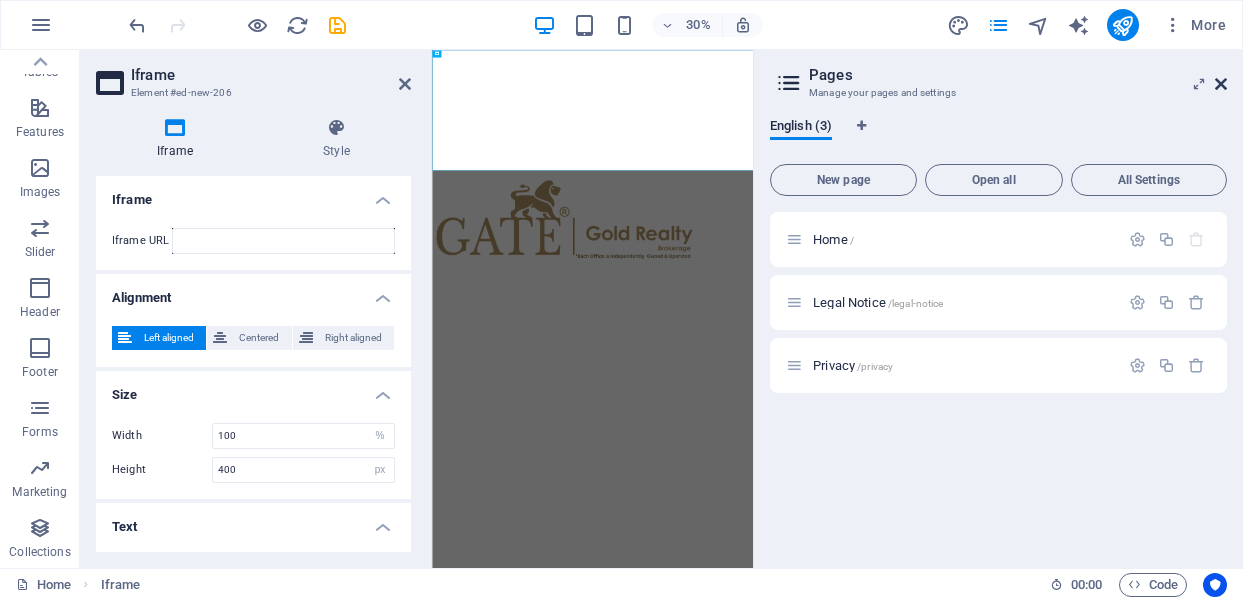 click at bounding box center (1221, 84) 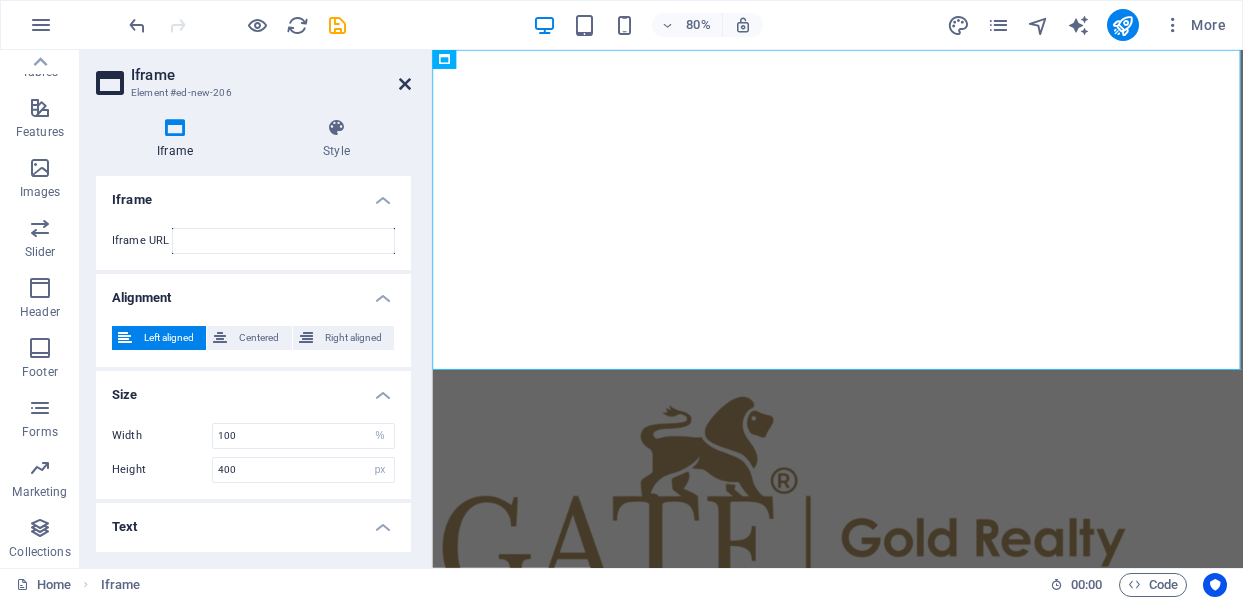 click at bounding box center [405, 84] 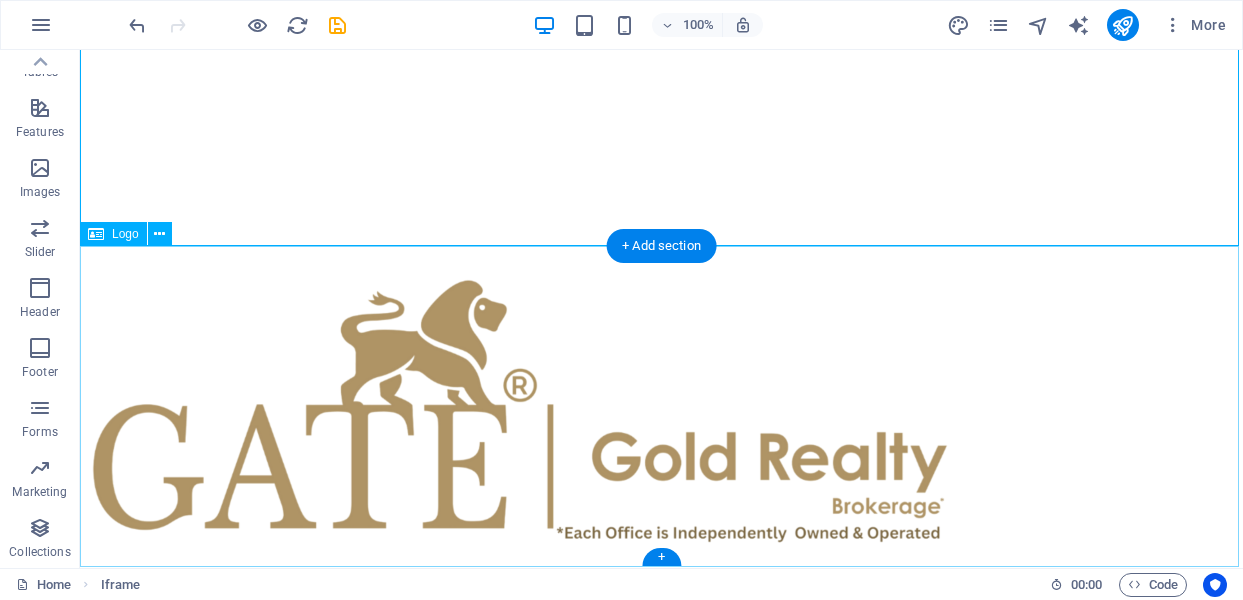 scroll, scrollTop: 203, scrollLeft: 0, axis: vertical 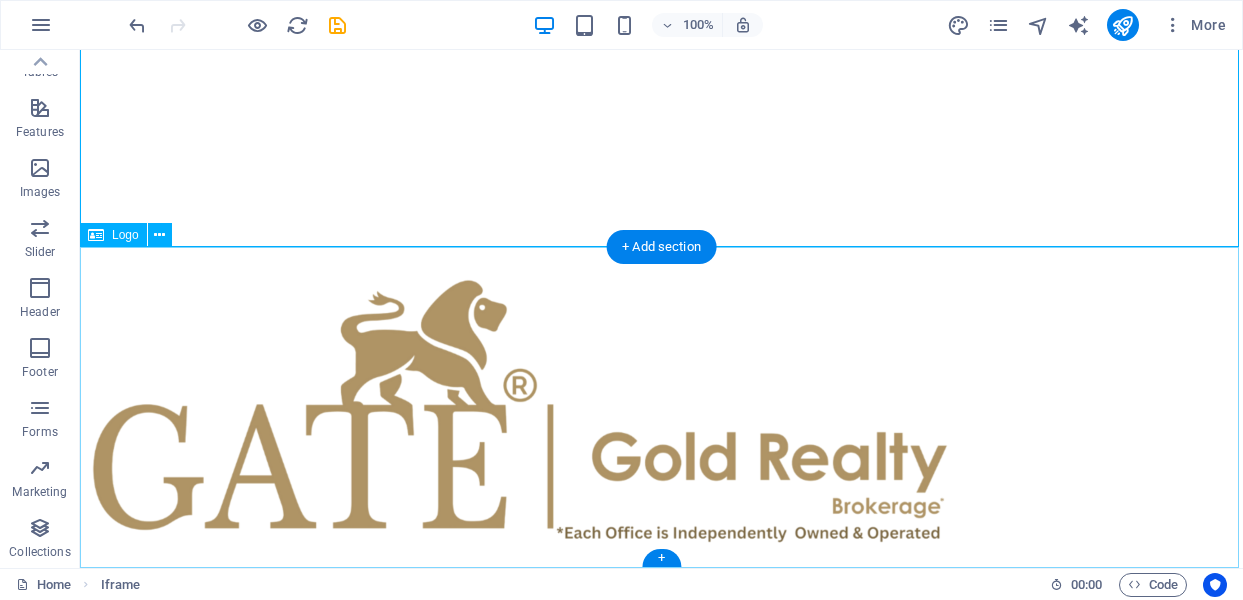 click at bounding box center [661, 407] 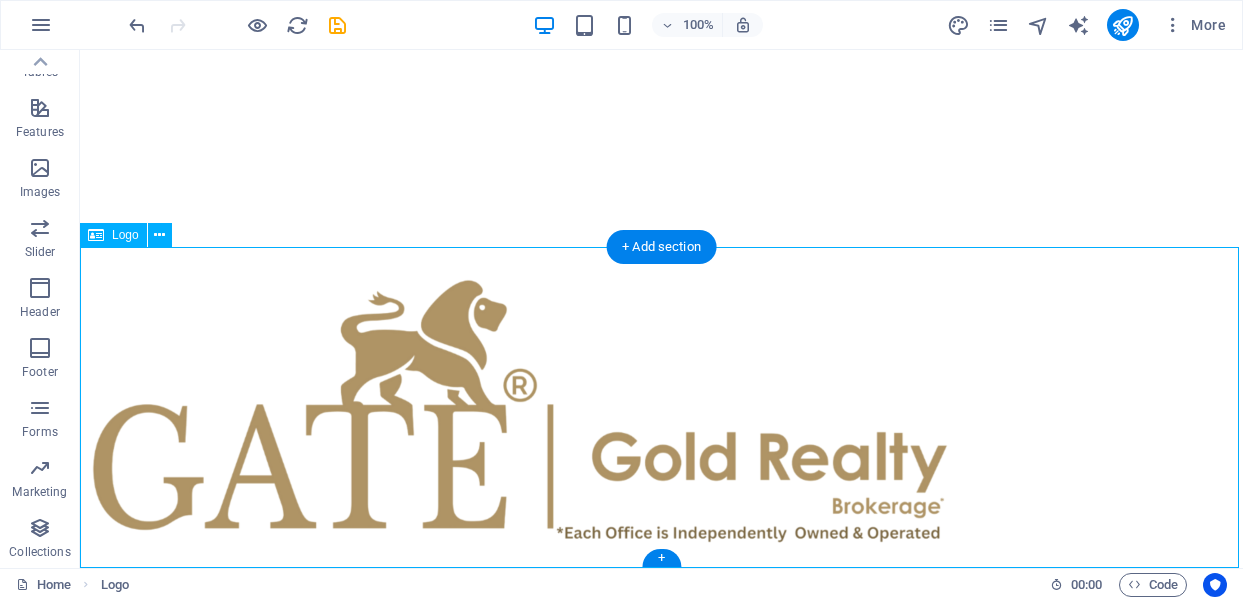 click at bounding box center (661, 407) 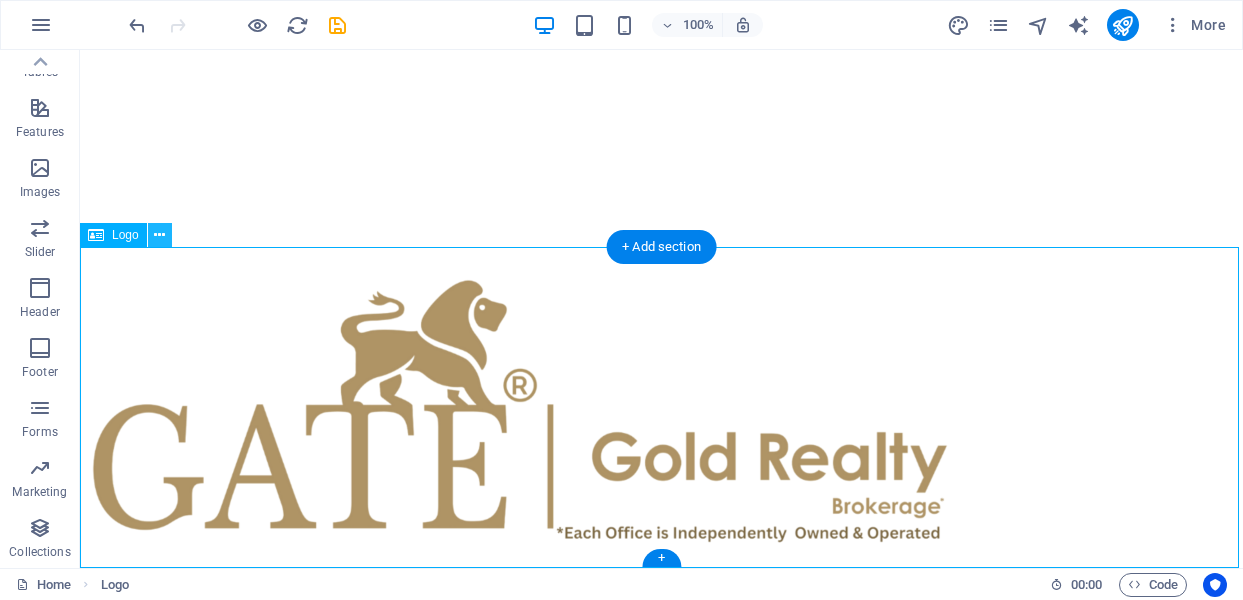 click at bounding box center (159, 235) 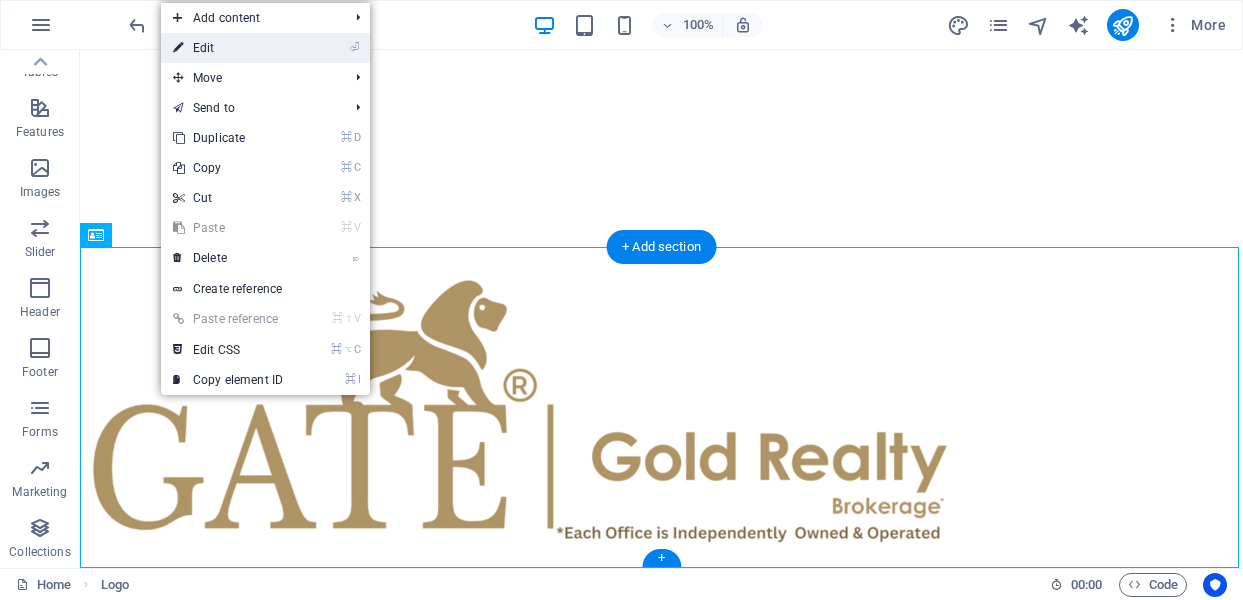 click on "⏎  Edit" at bounding box center [228, 48] 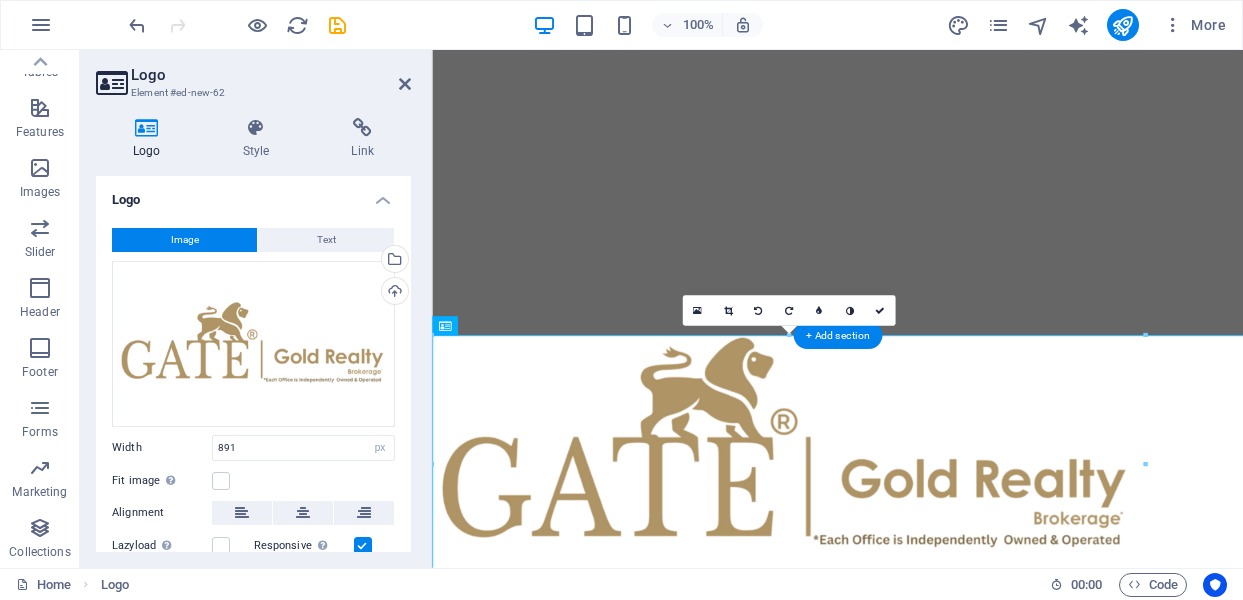 scroll, scrollTop: 43, scrollLeft: 0, axis: vertical 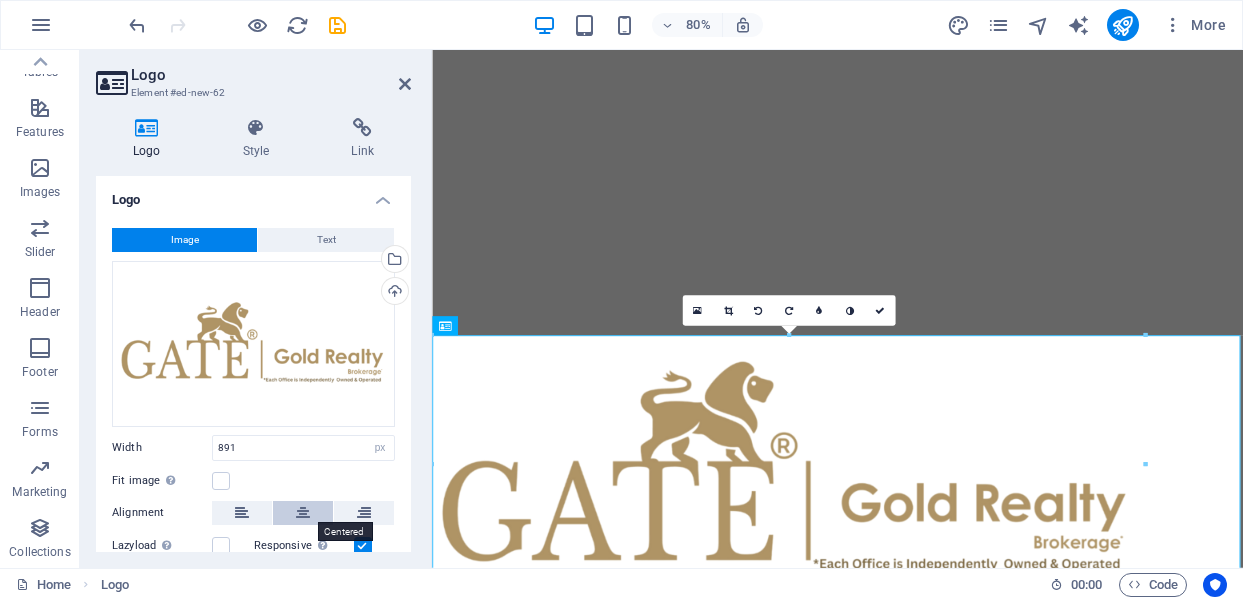 click at bounding box center (303, 513) 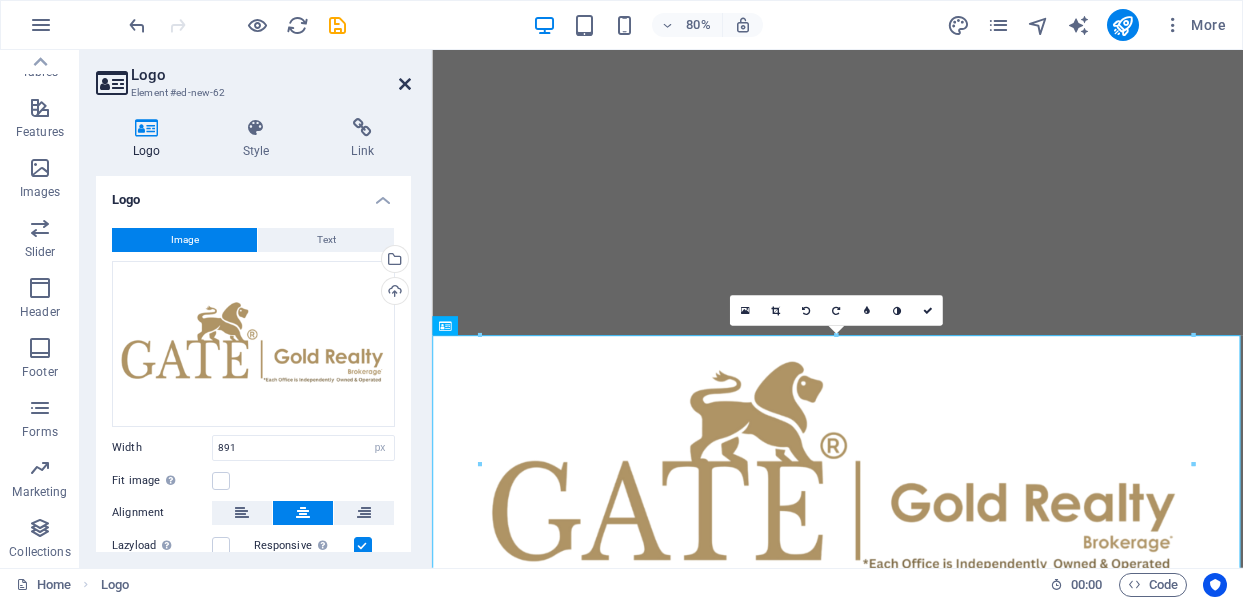 click at bounding box center [405, 84] 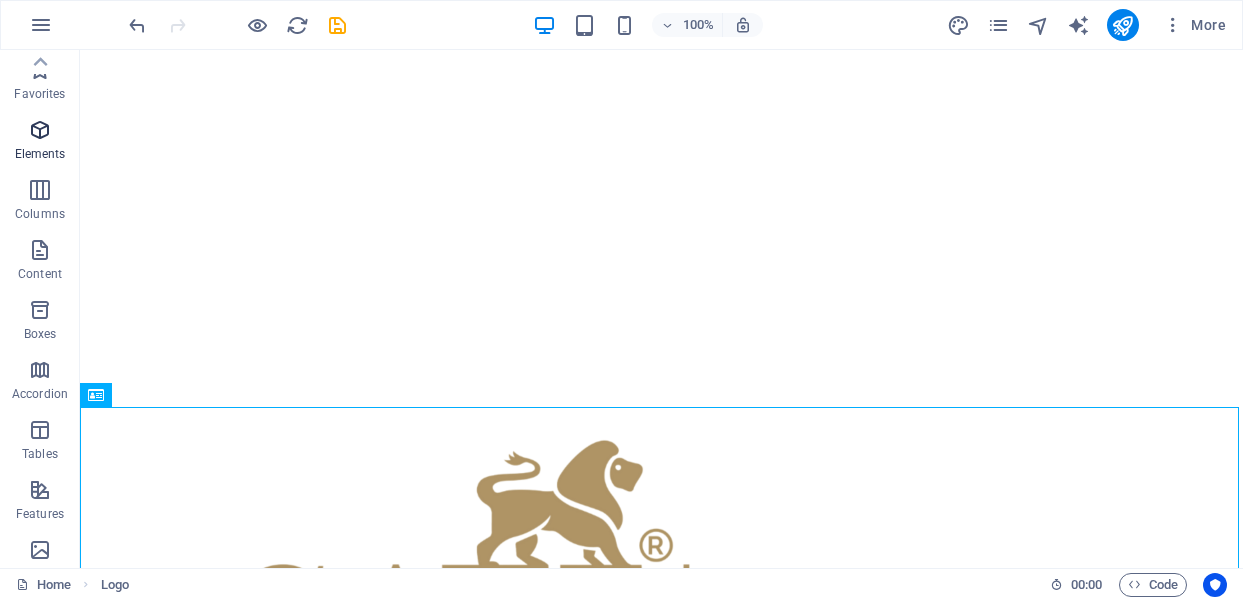 scroll, scrollTop: 0, scrollLeft: 0, axis: both 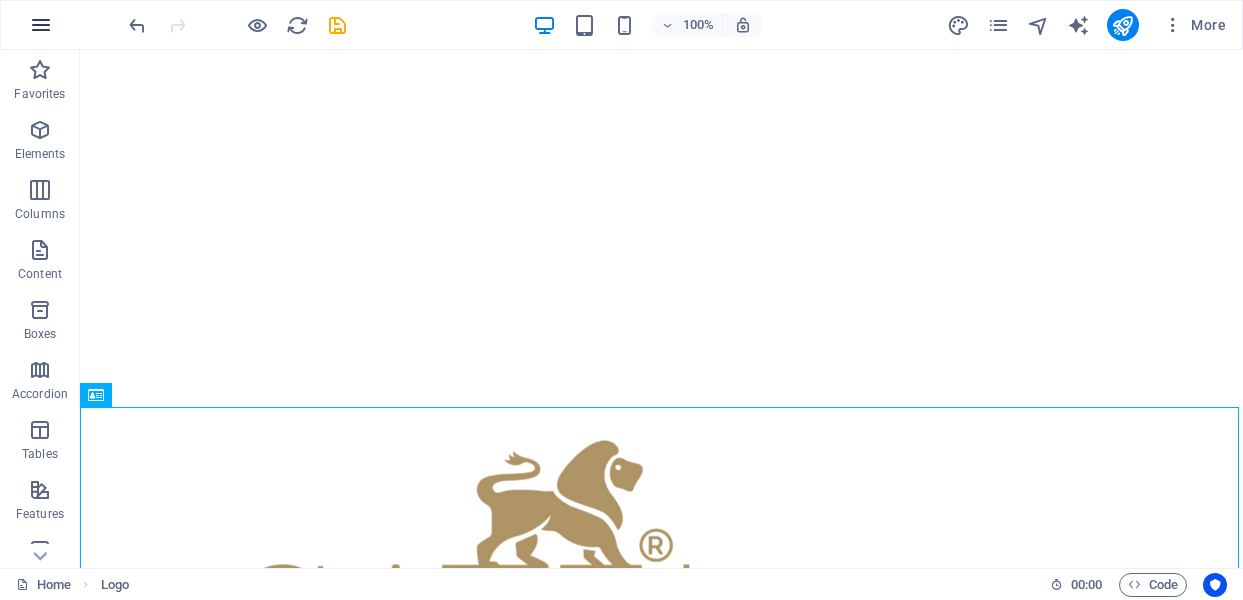 click at bounding box center [41, 25] 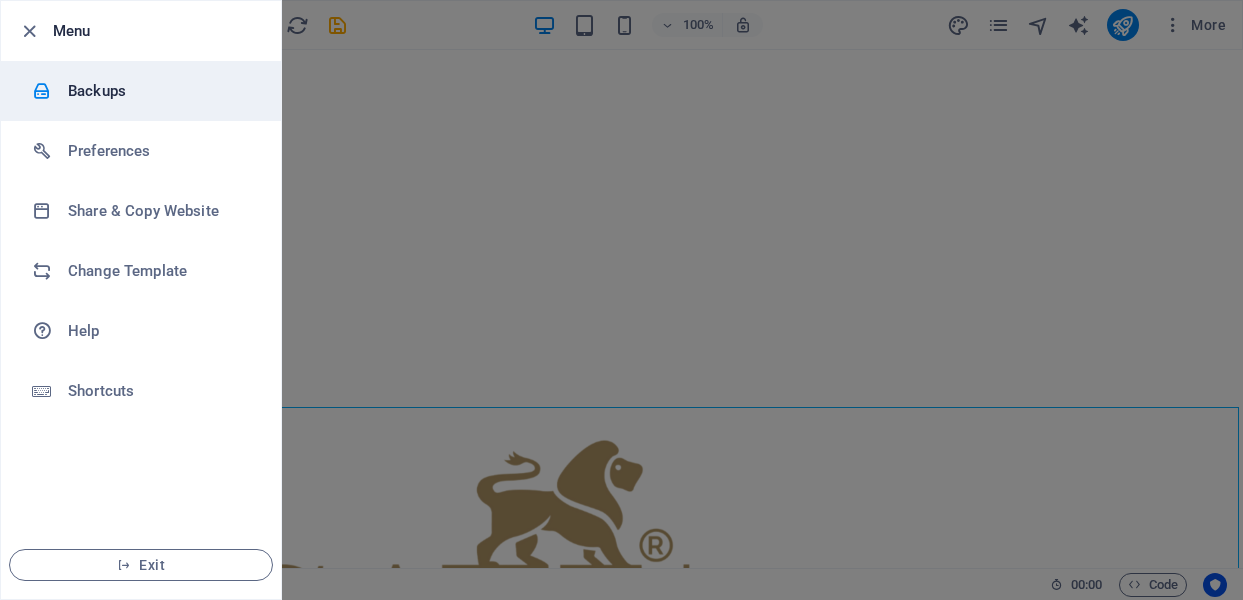click on "Backups" at bounding box center [160, 91] 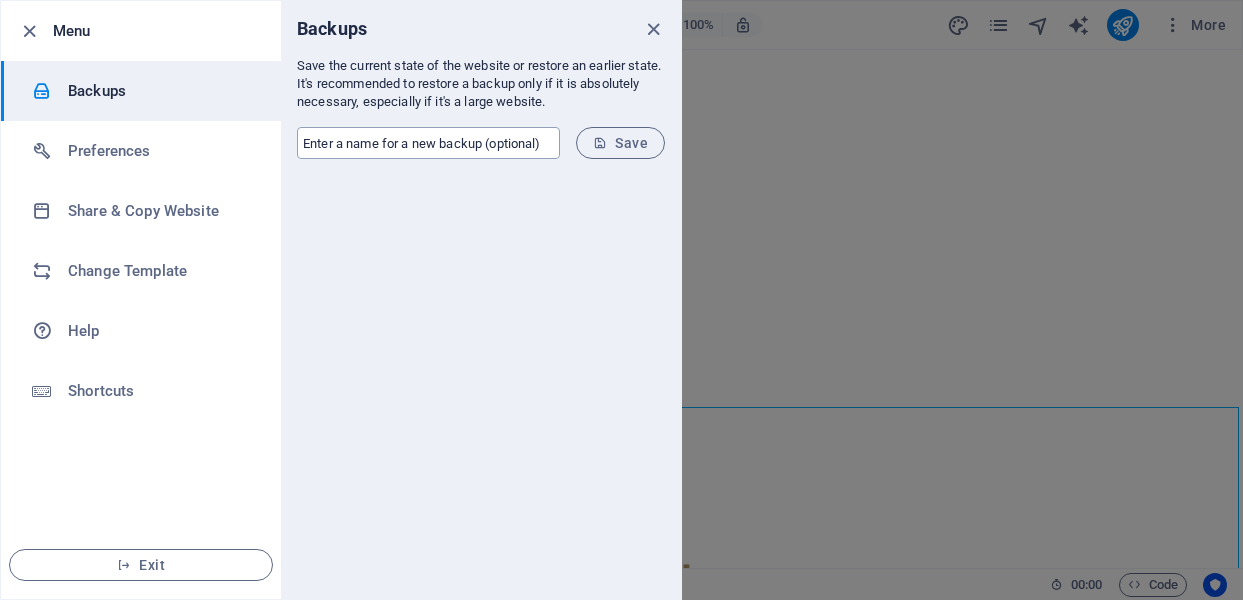 click at bounding box center [428, 143] 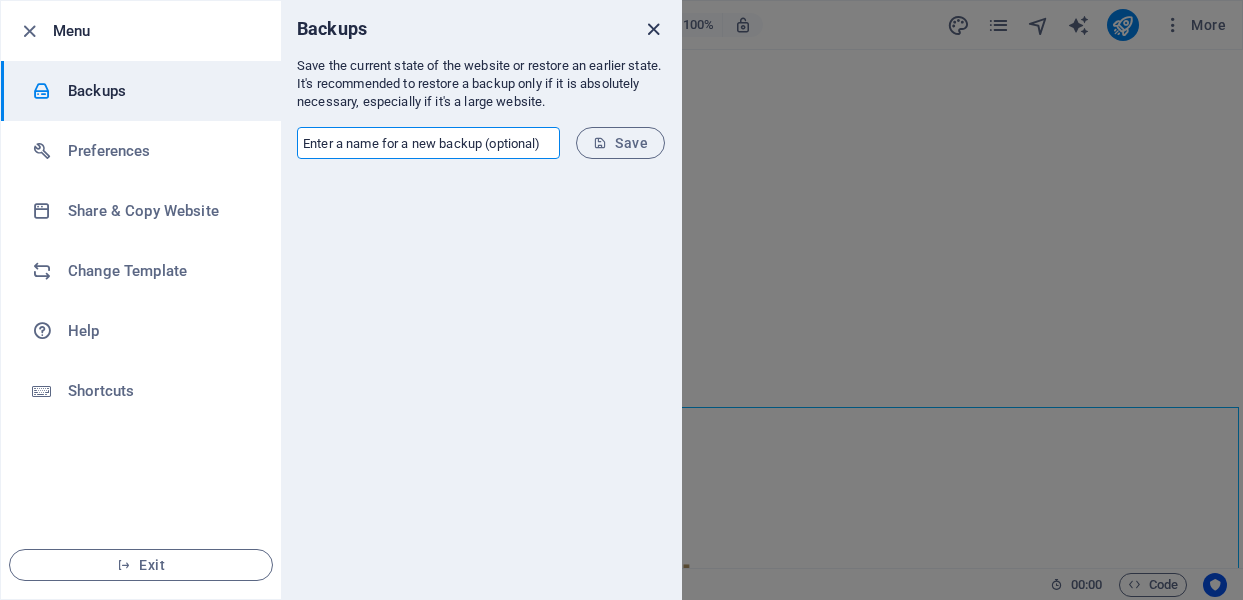 click at bounding box center [653, 29] 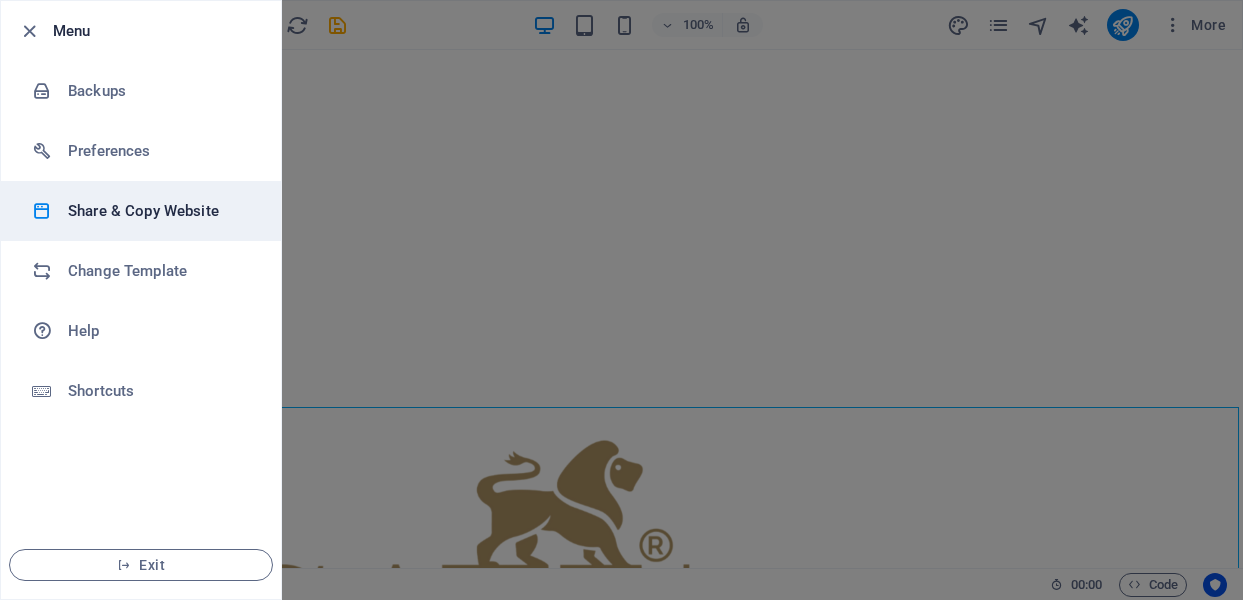 click on "Share & Copy Website" at bounding box center (160, 211) 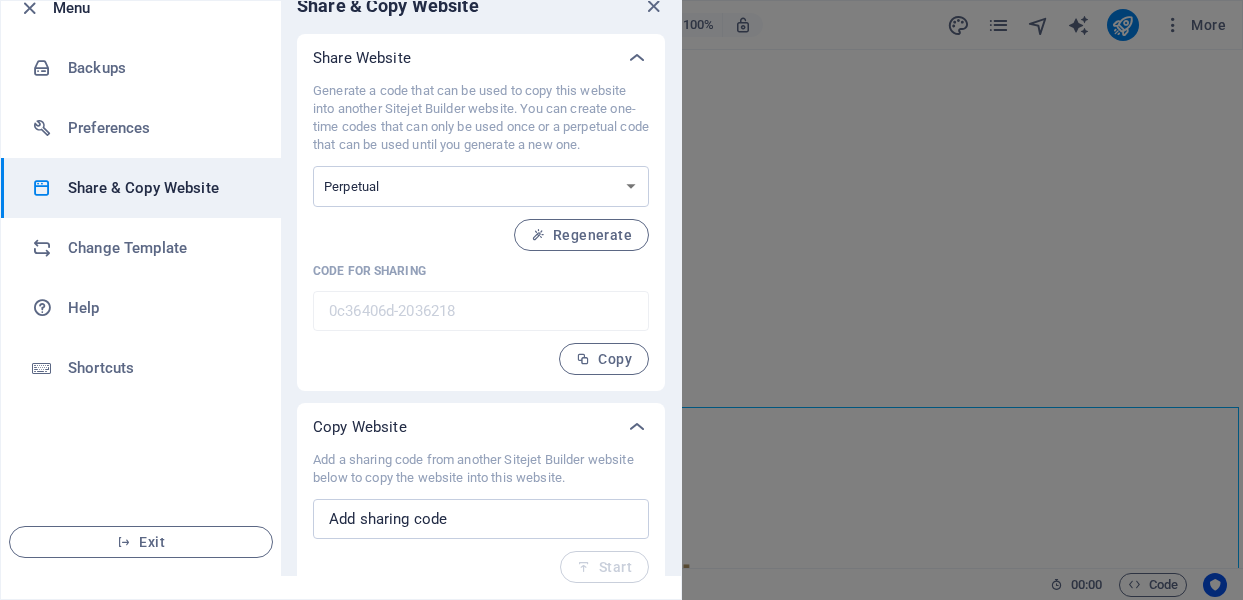 scroll, scrollTop: 23, scrollLeft: 0, axis: vertical 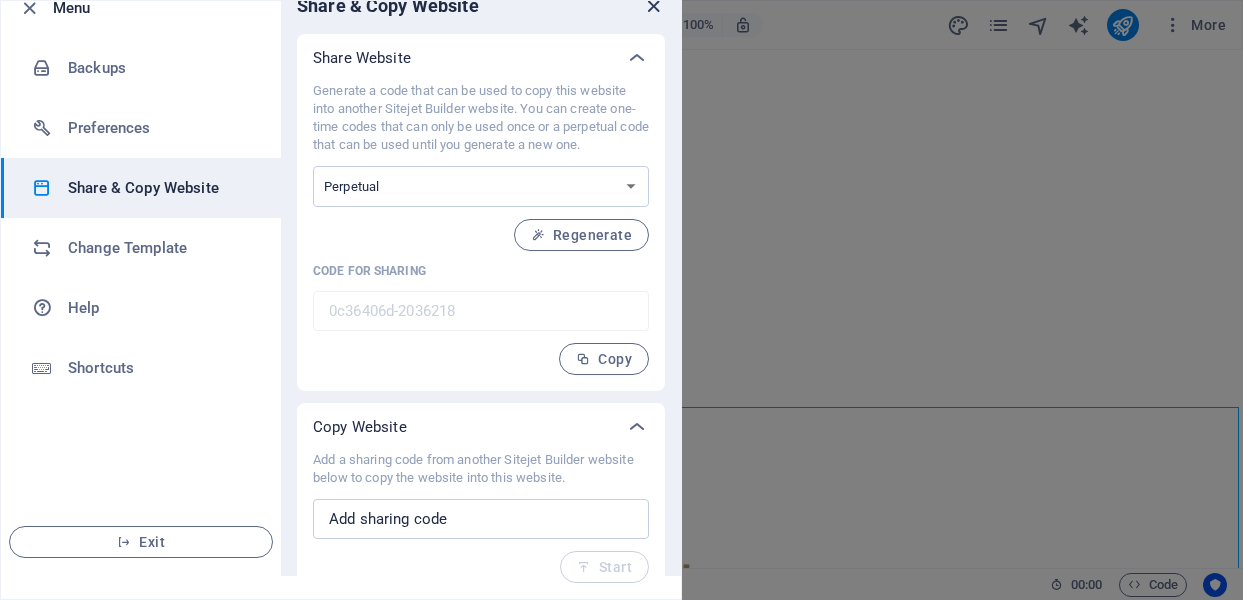 click at bounding box center (653, 6) 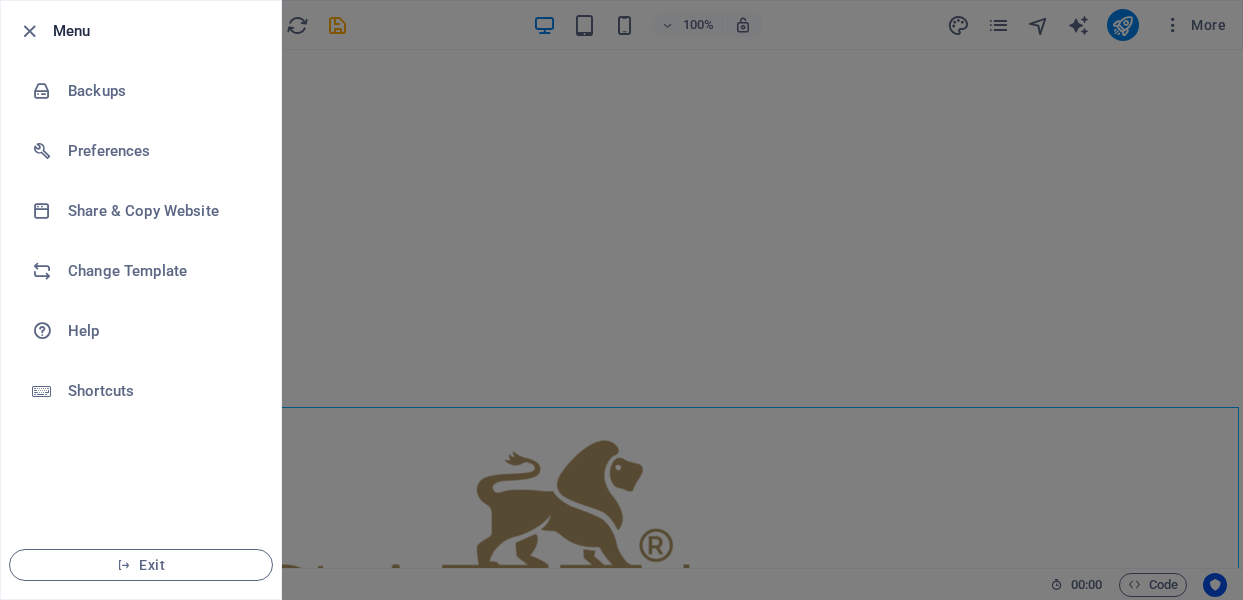 scroll, scrollTop: 0, scrollLeft: 0, axis: both 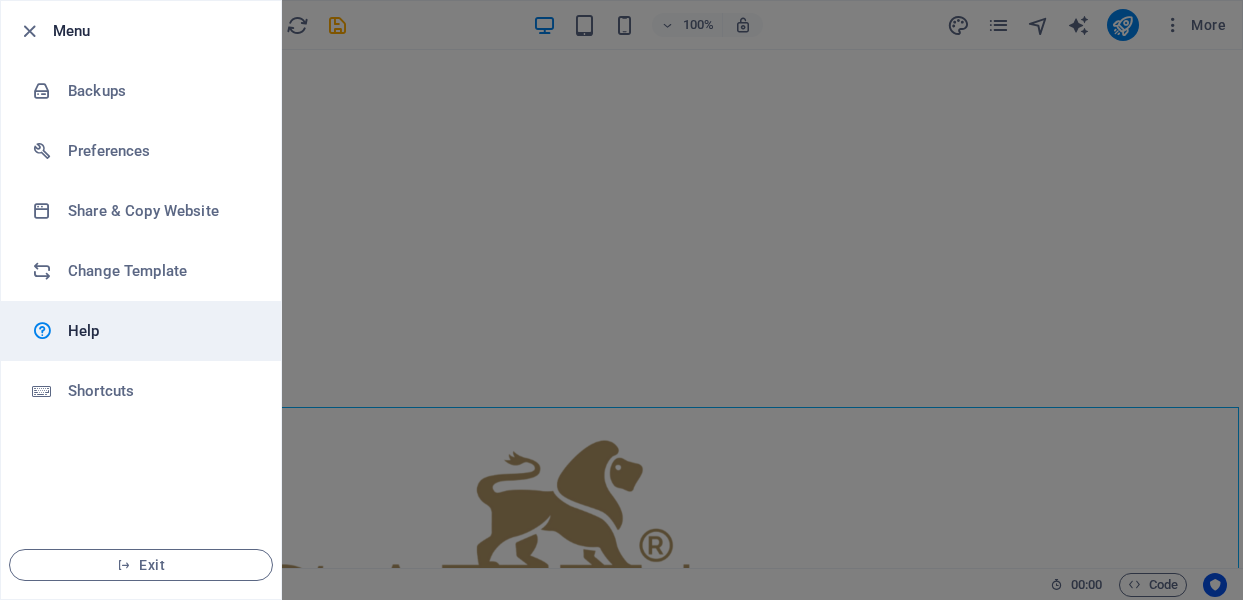 click on "Help" at bounding box center [141, 331] 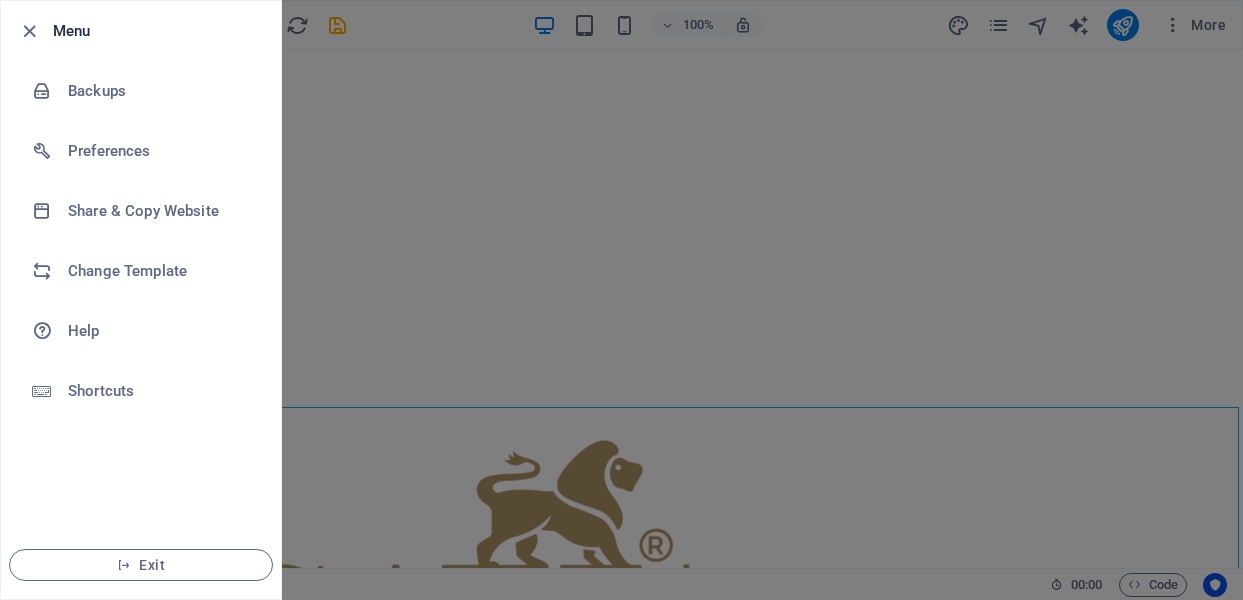 click at bounding box center [621, 300] 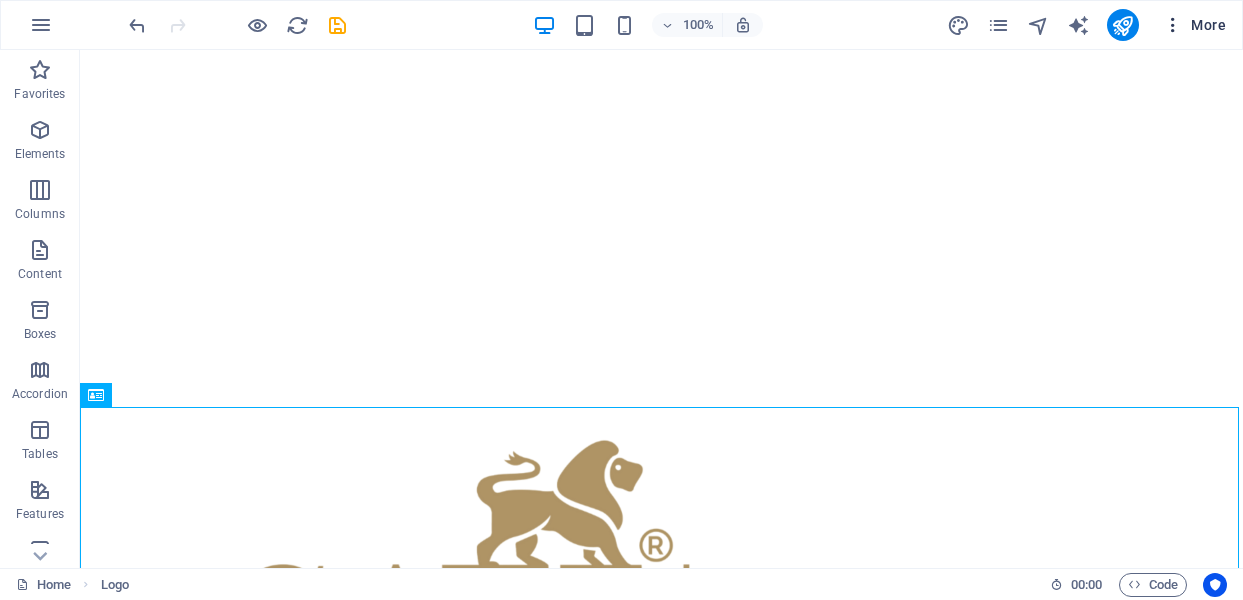 click on "More" at bounding box center (1194, 25) 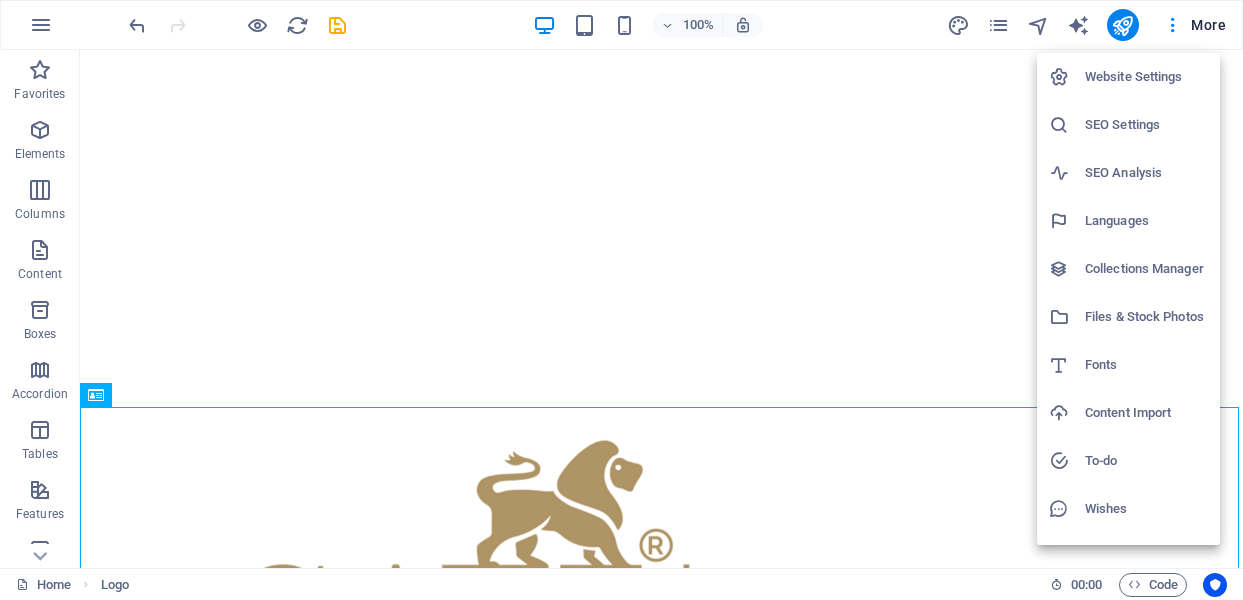click on "Collections Manager" at bounding box center (1146, 269) 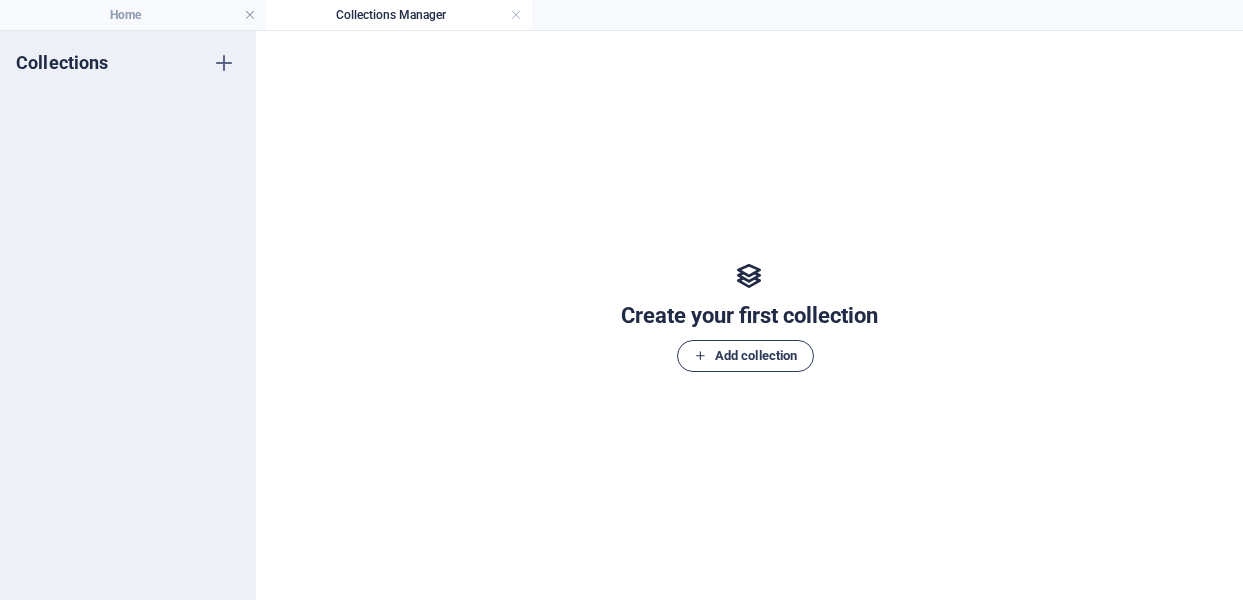 click on "Add collection" at bounding box center (745, 356) 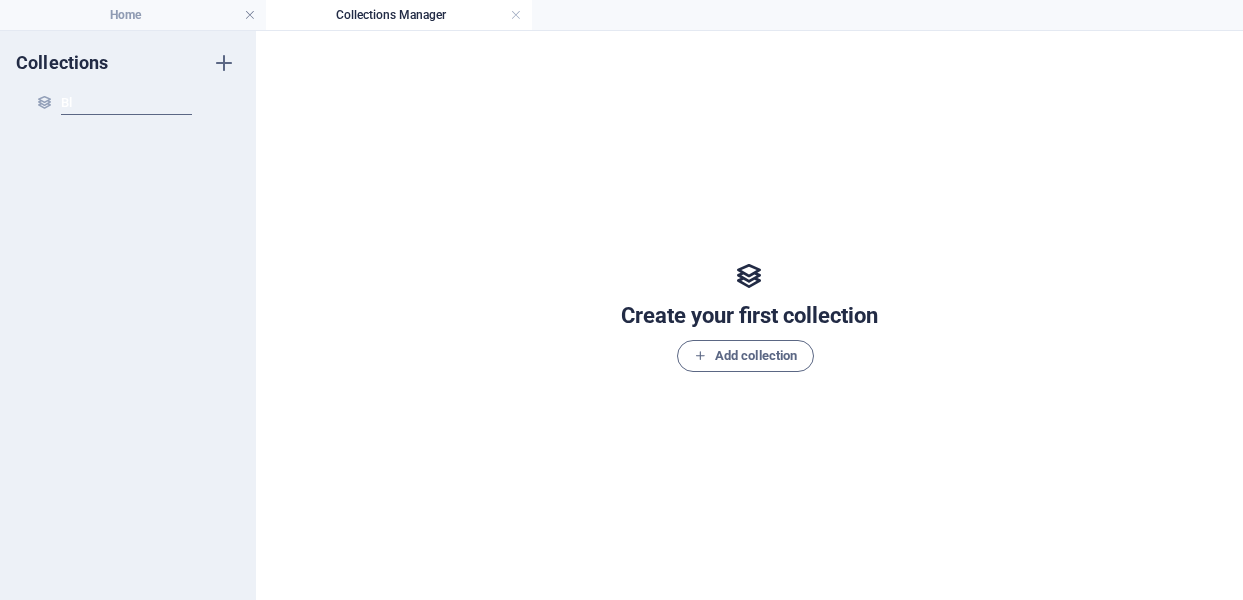 type on "B" 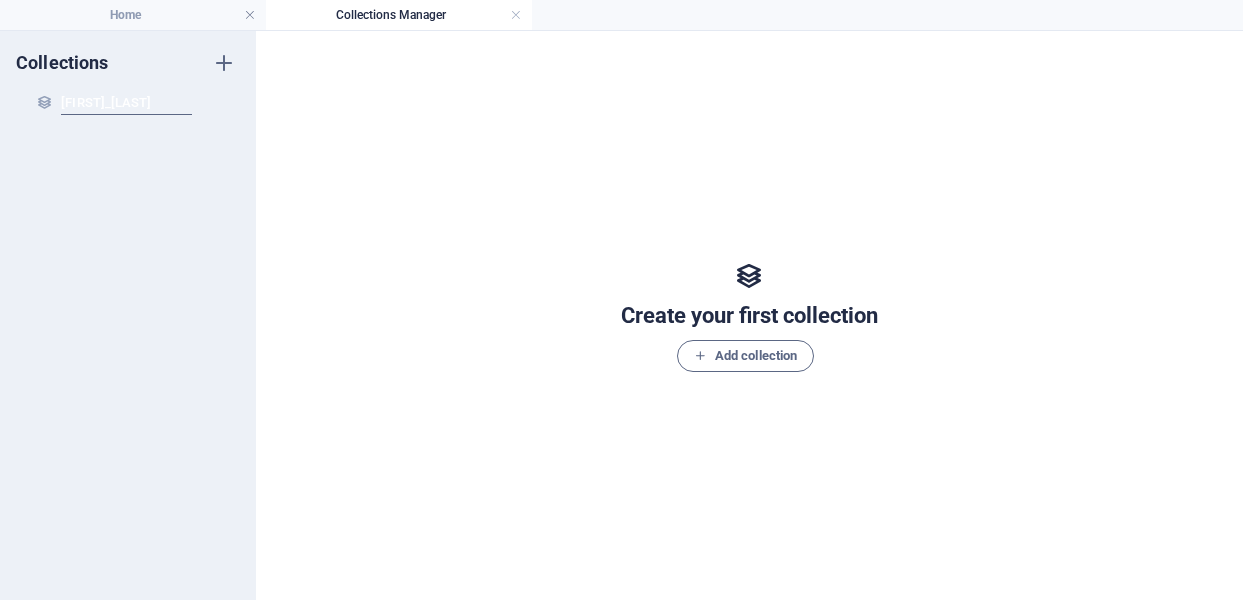 type on "[FIRST]_[LAST]" 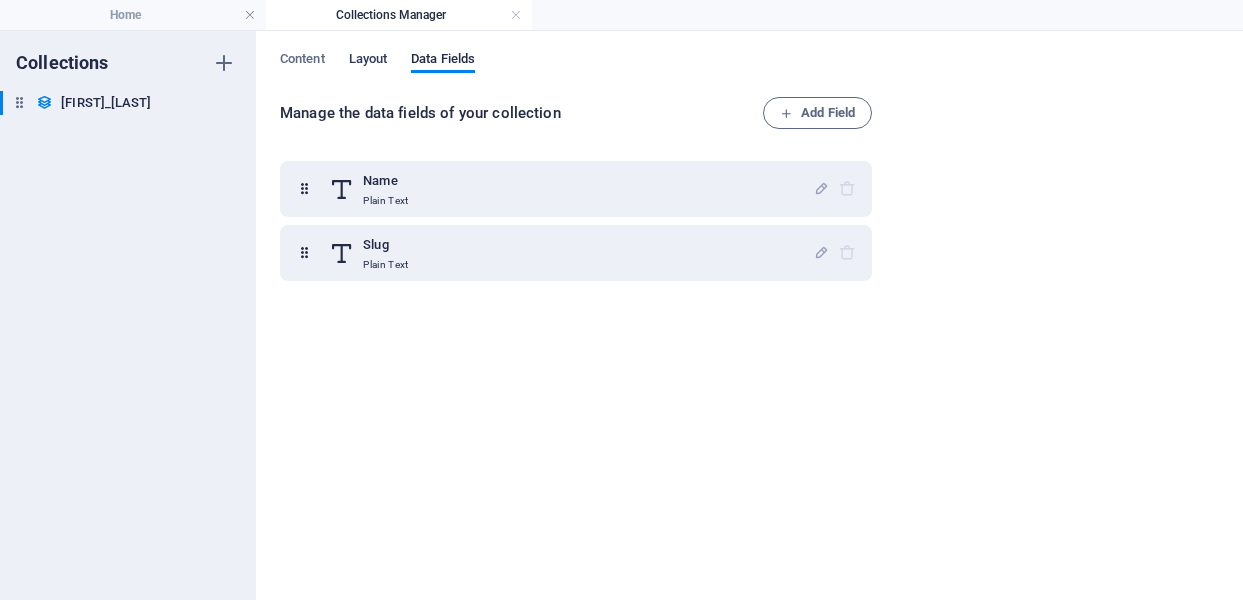 click on "Layout" at bounding box center [368, 61] 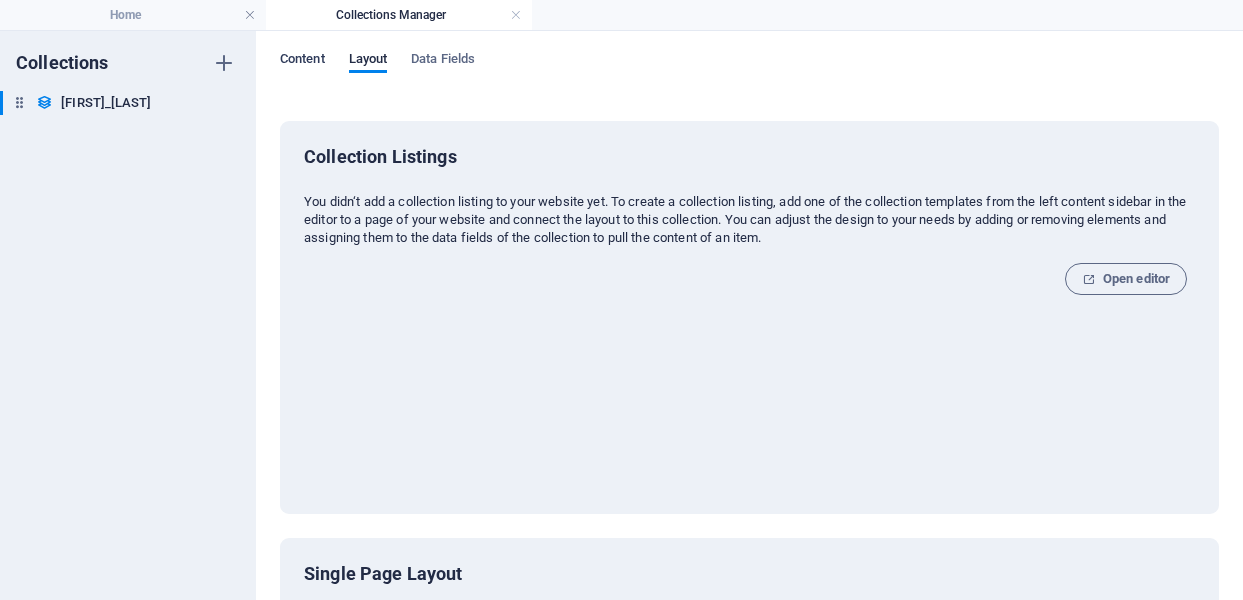 click on "Content" at bounding box center (302, 61) 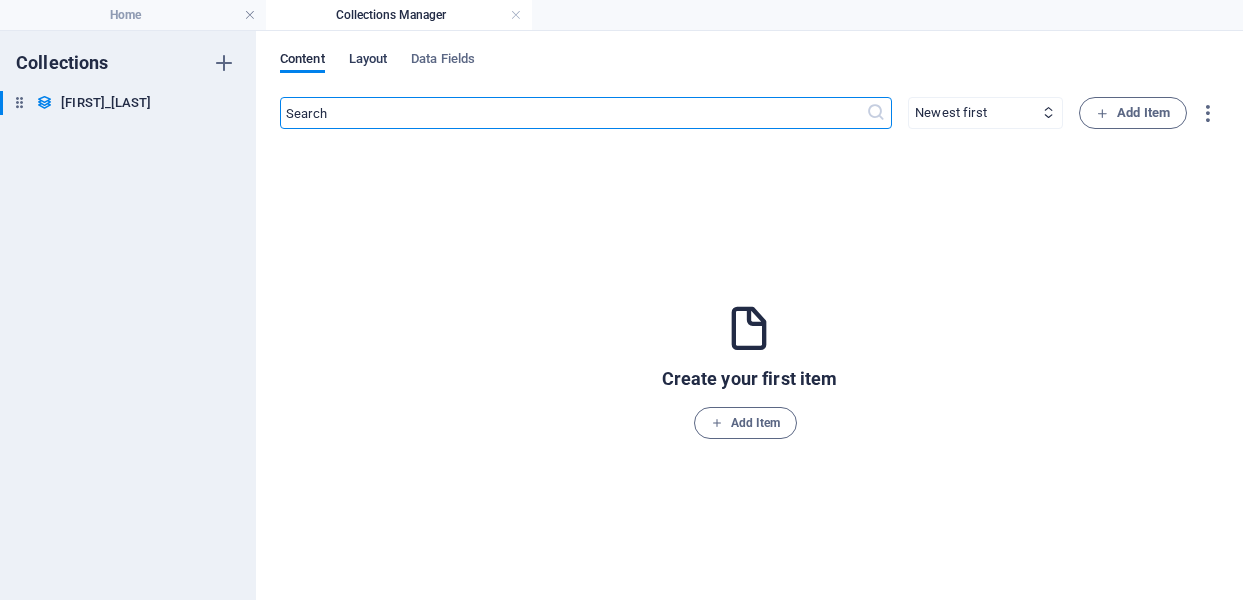 click on "Layout" at bounding box center [368, 61] 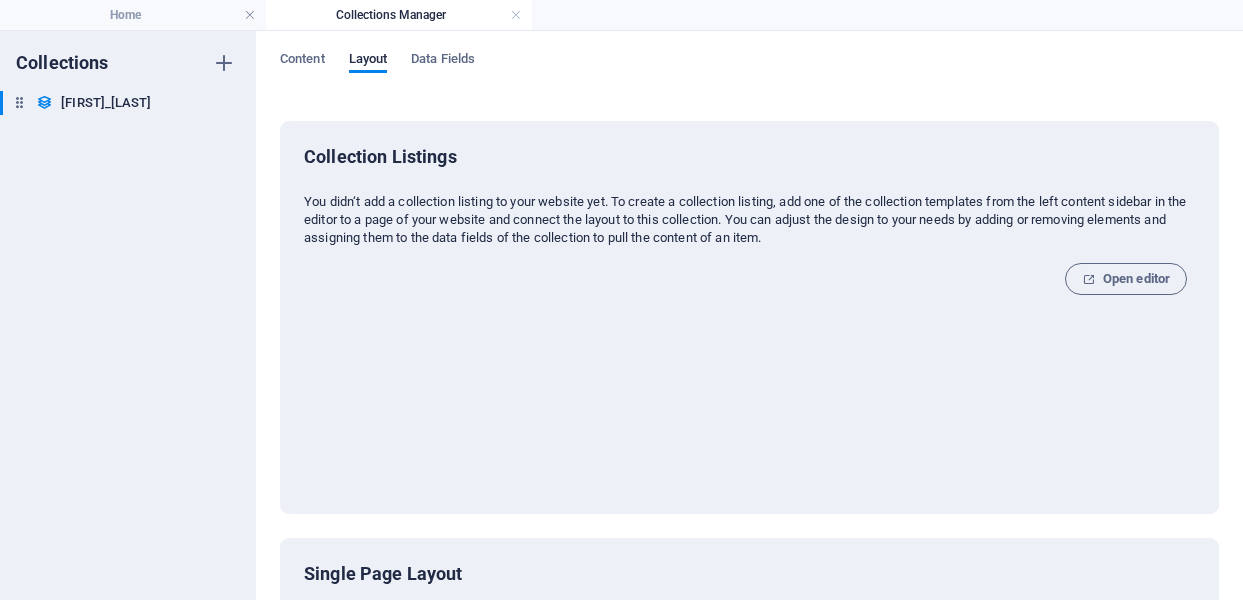 scroll, scrollTop: 0, scrollLeft: 0, axis: both 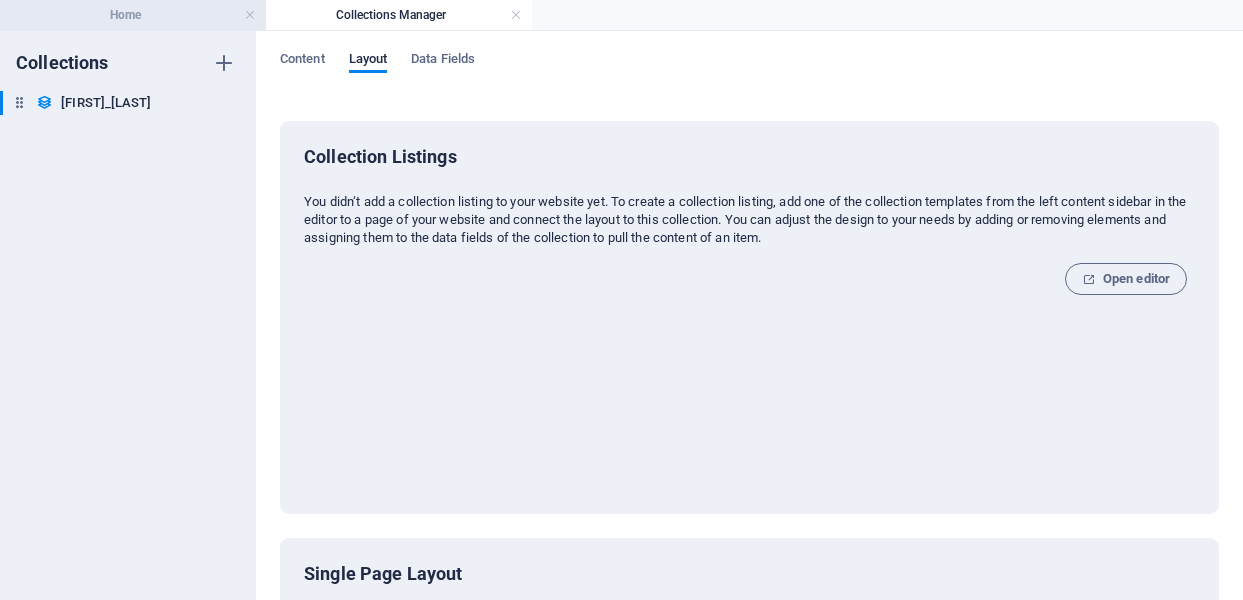 click on "Home" at bounding box center (133, 15) 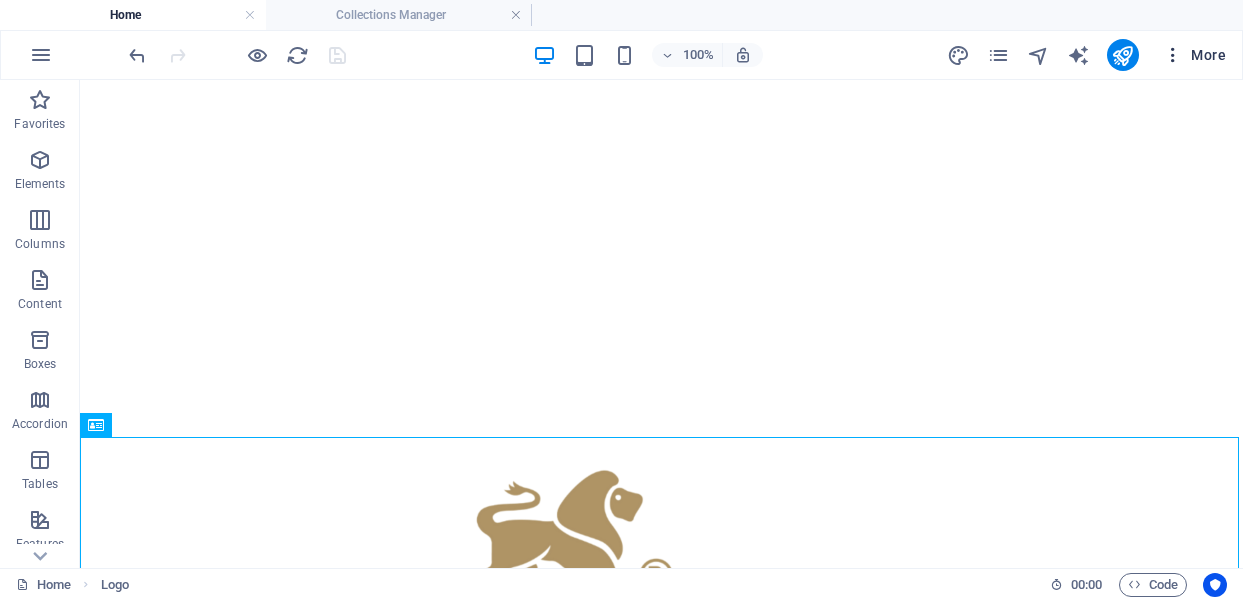 click on "More" at bounding box center [1194, 55] 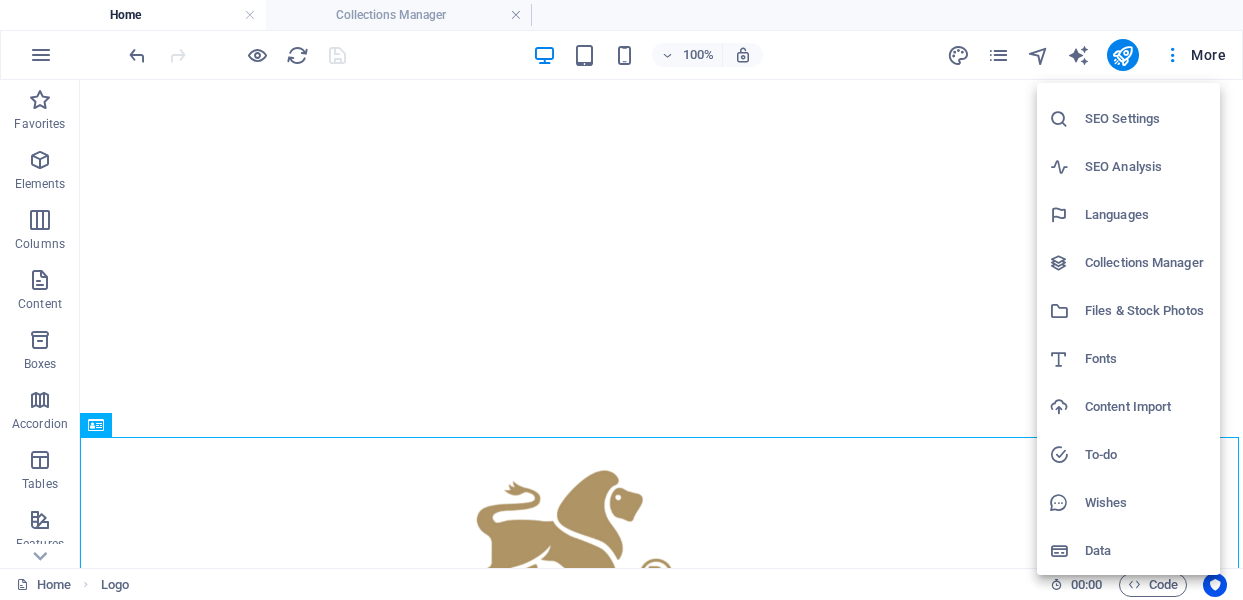 scroll, scrollTop: 36, scrollLeft: 0, axis: vertical 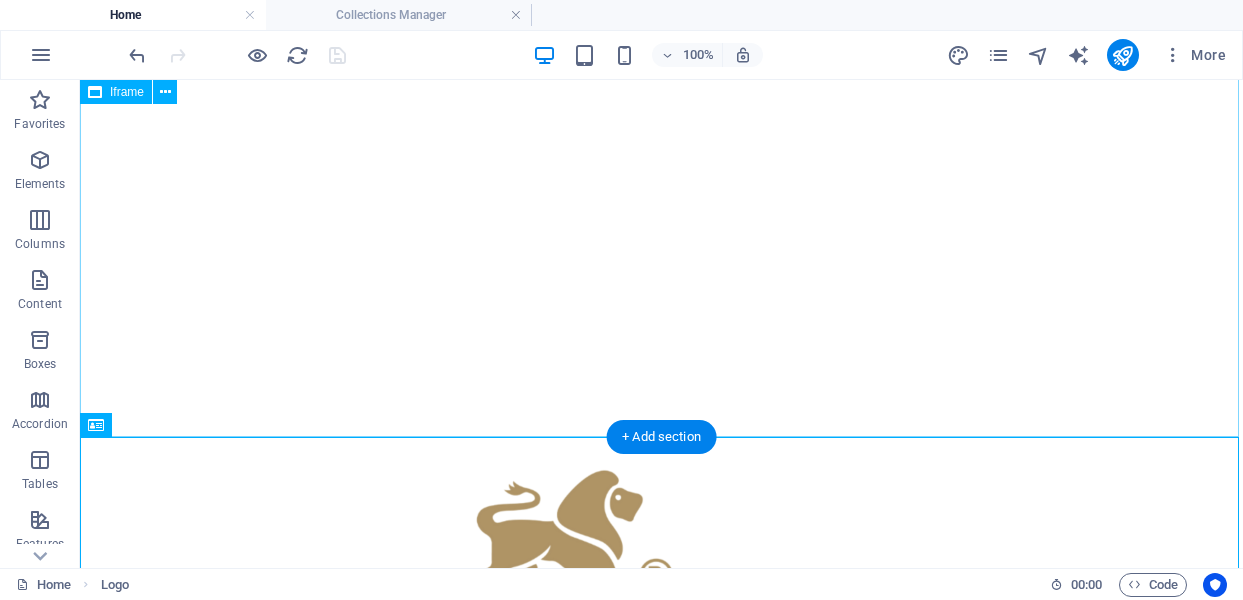 click on "</div>" at bounding box center (661, 237) 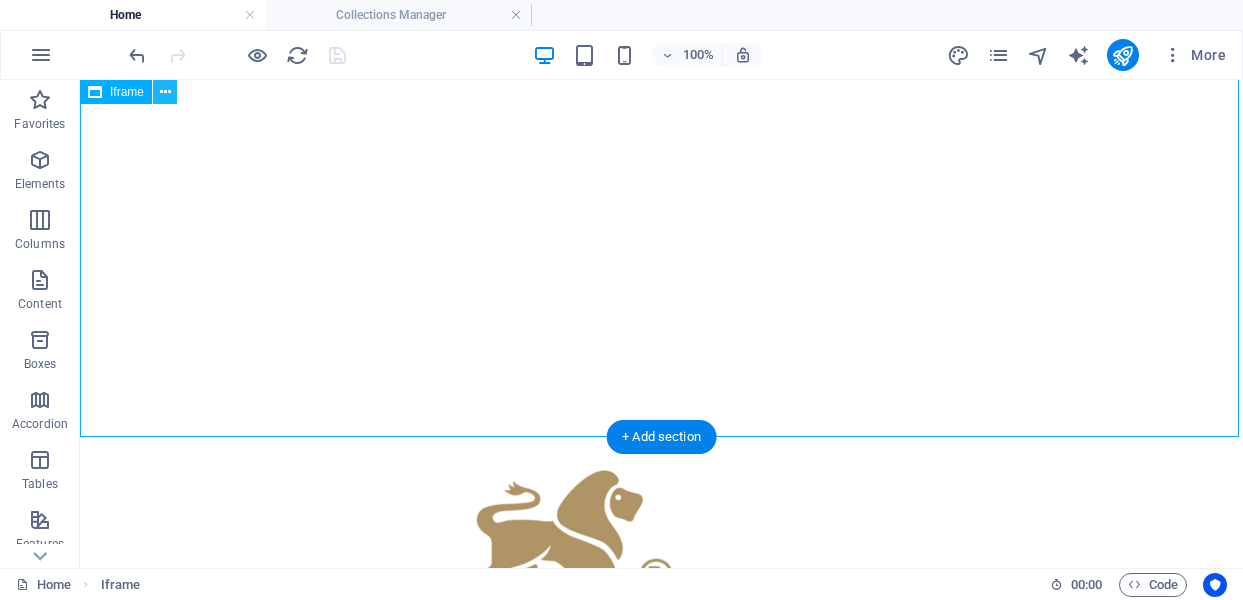 click at bounding box center (165, 92) 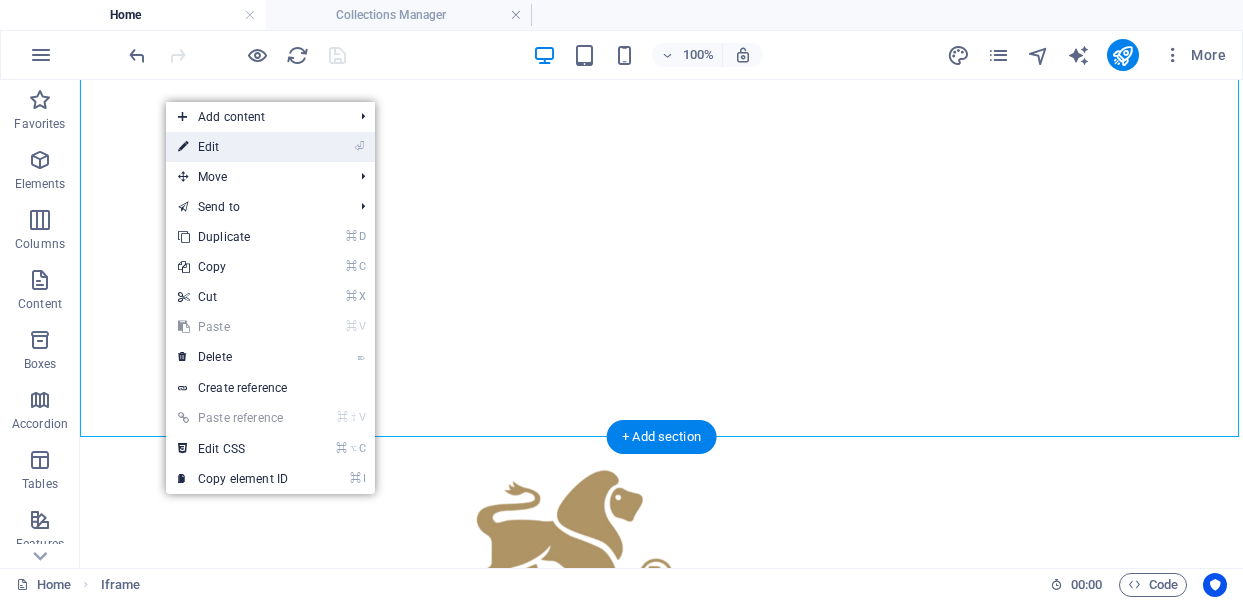 click on "⏎  Edit" at bounding box center [233, 147] 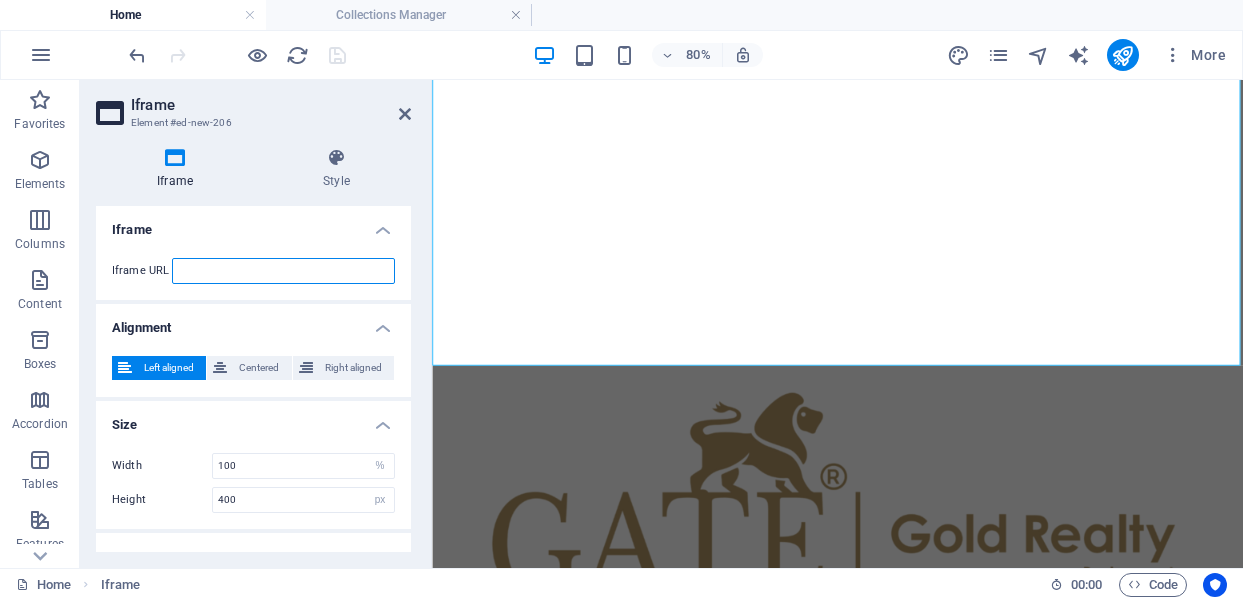 click at bounding box center (283, 271) 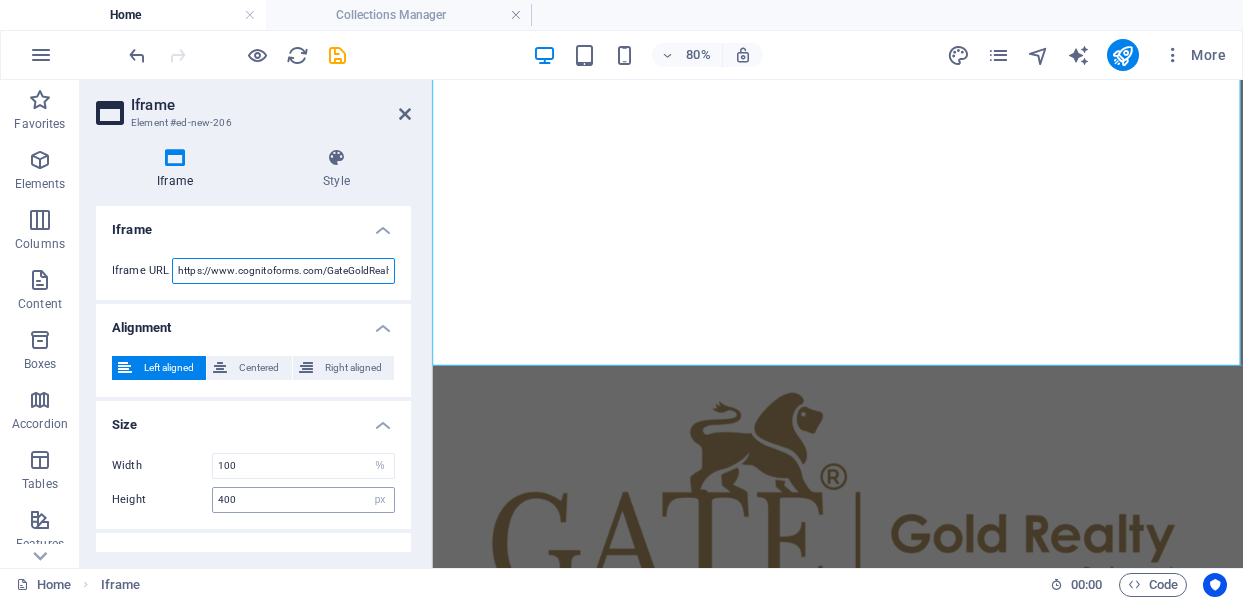 type on "https://www.cognitoforms.com/GateGoldRealtyBrokerage/PresentedByJagruti[FIRST][LAST]" 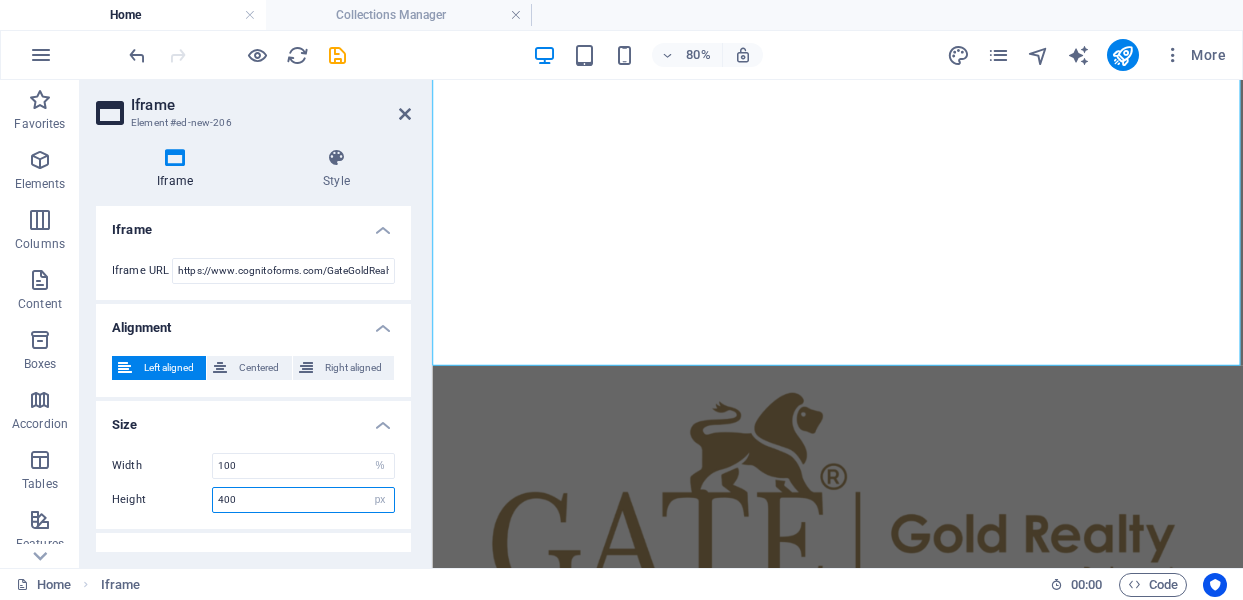 click on "400" at bounding box center [303, 500] 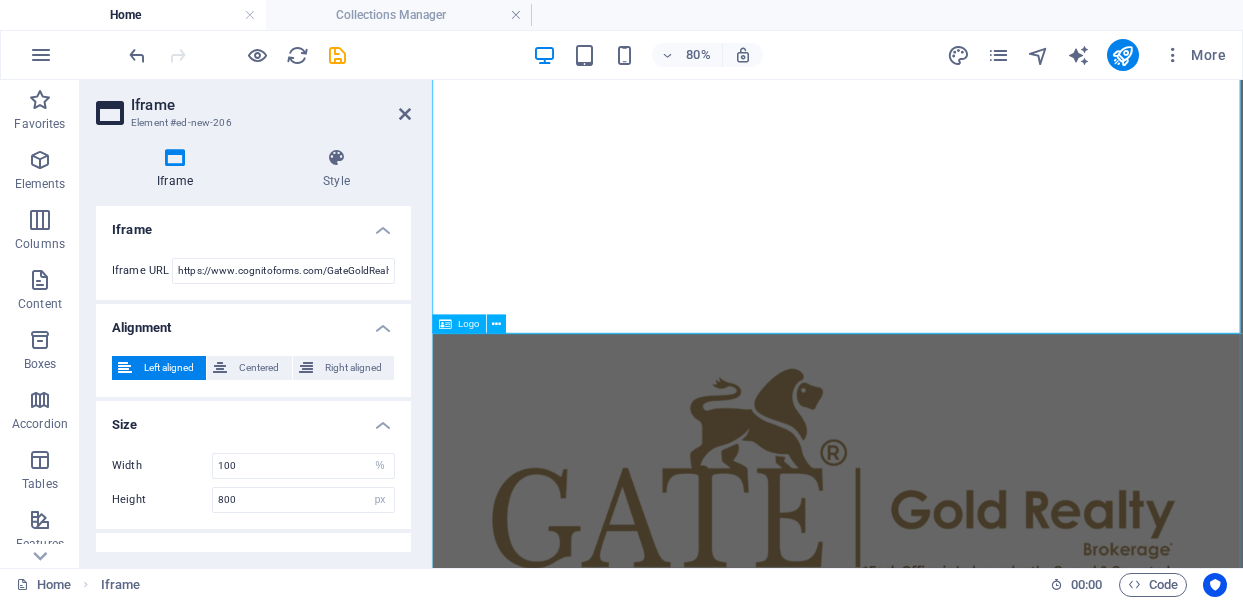 scroll, scrollTop: 406, scrollLeft: 0, axis: vertical 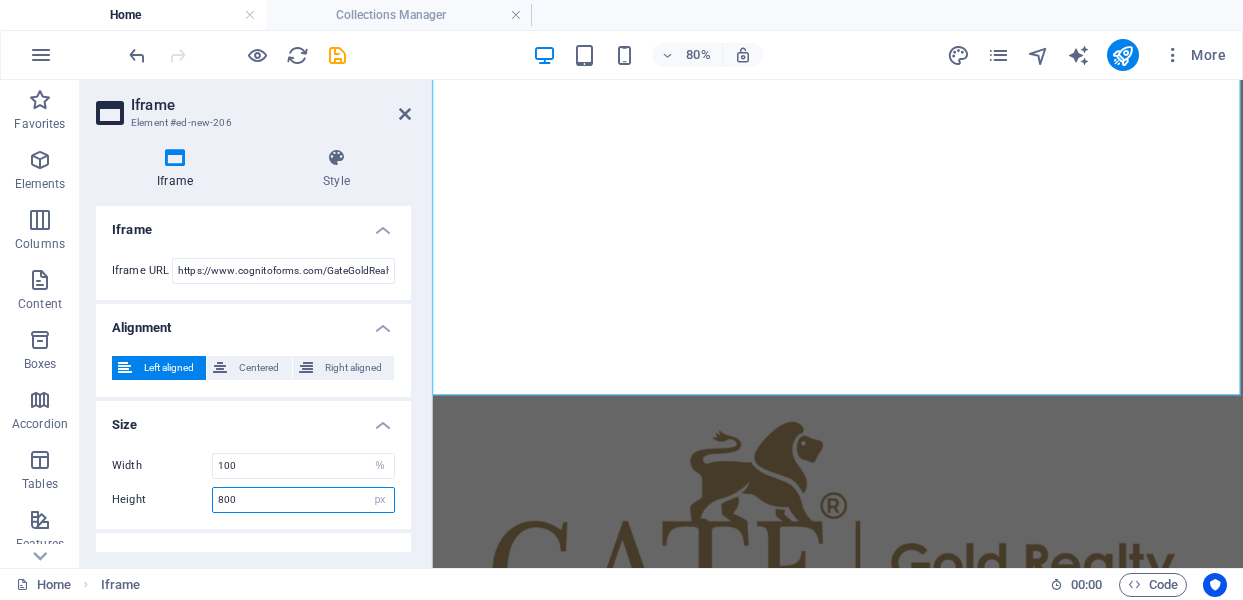 click on "800" at bounding box center (303, 500) 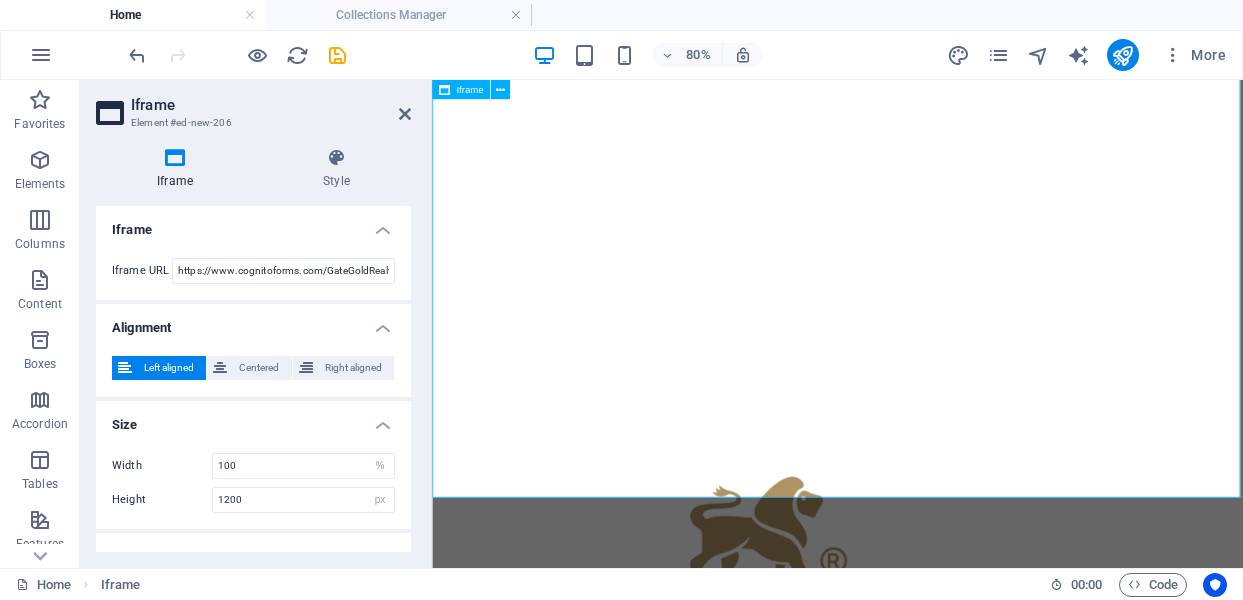 scroll, scrollTop: 765, scrollLeft: 0, axis: vertical 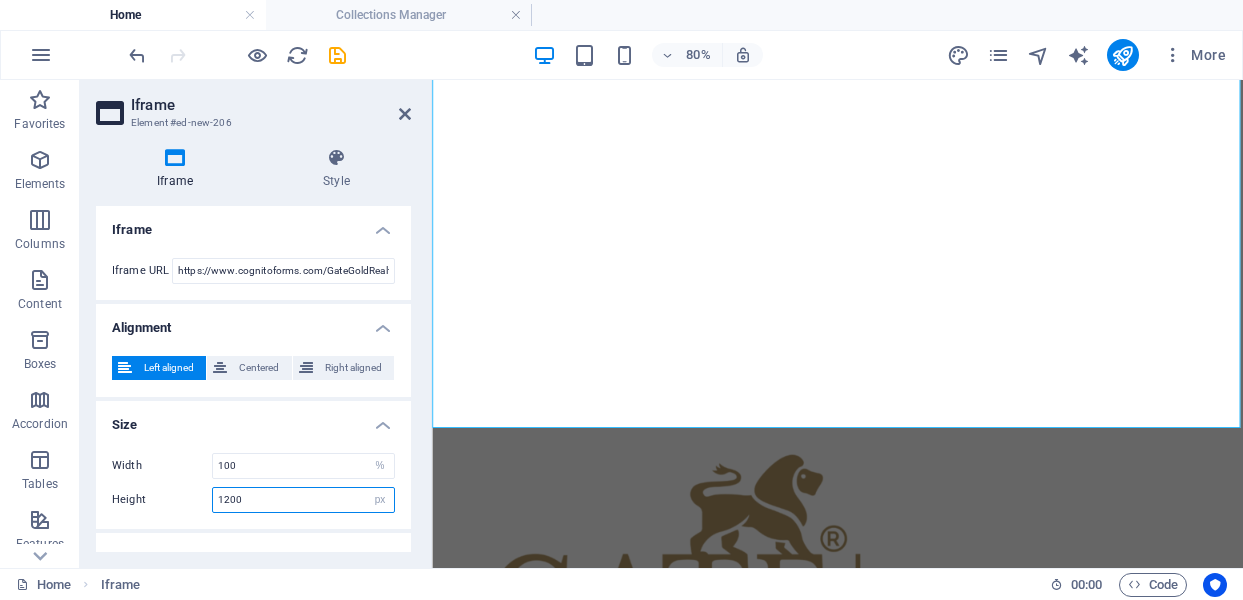 click on "1200" at bounding box center (303, 500) 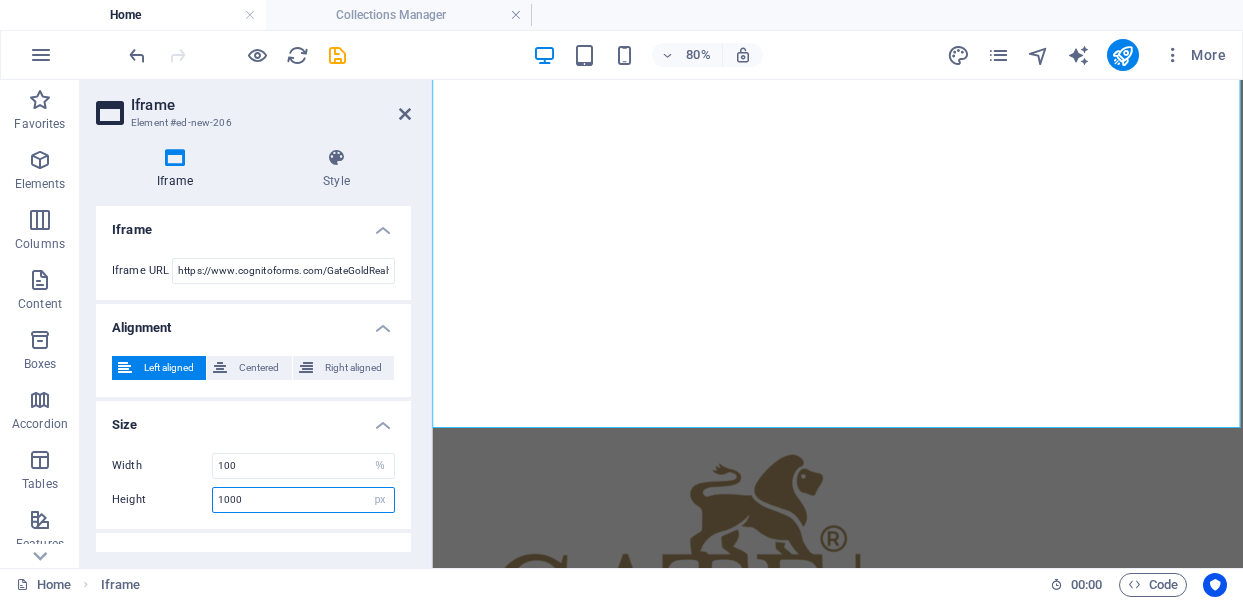 scroll, scrollTop: 711, scrollLeft: 0, axis: vertical 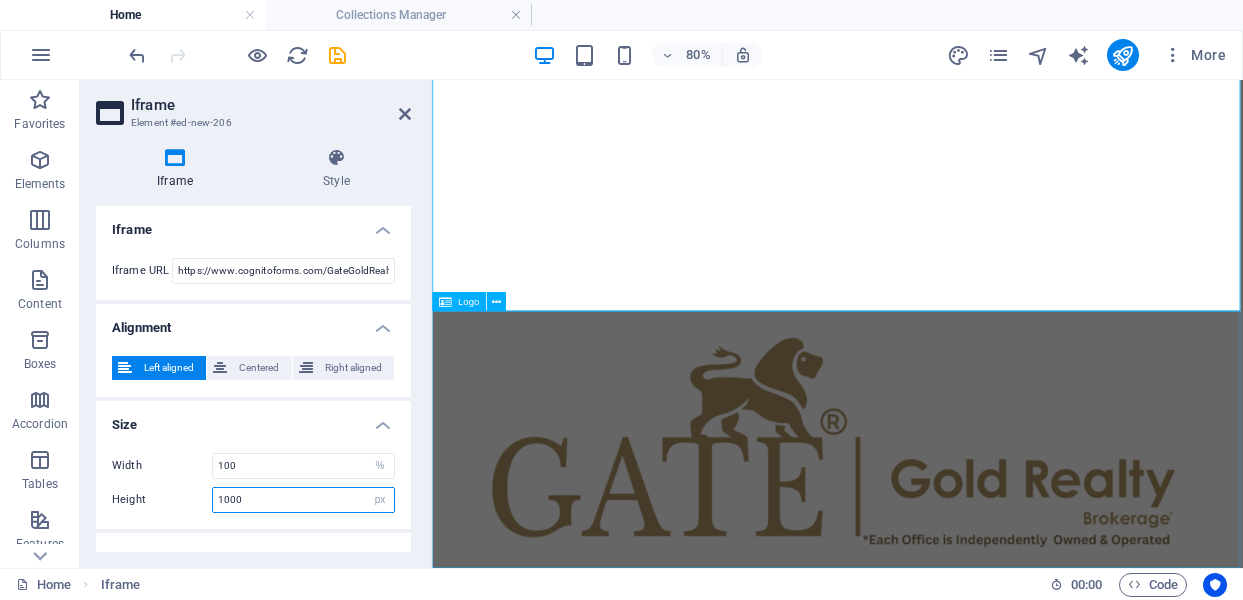 type on "1000" 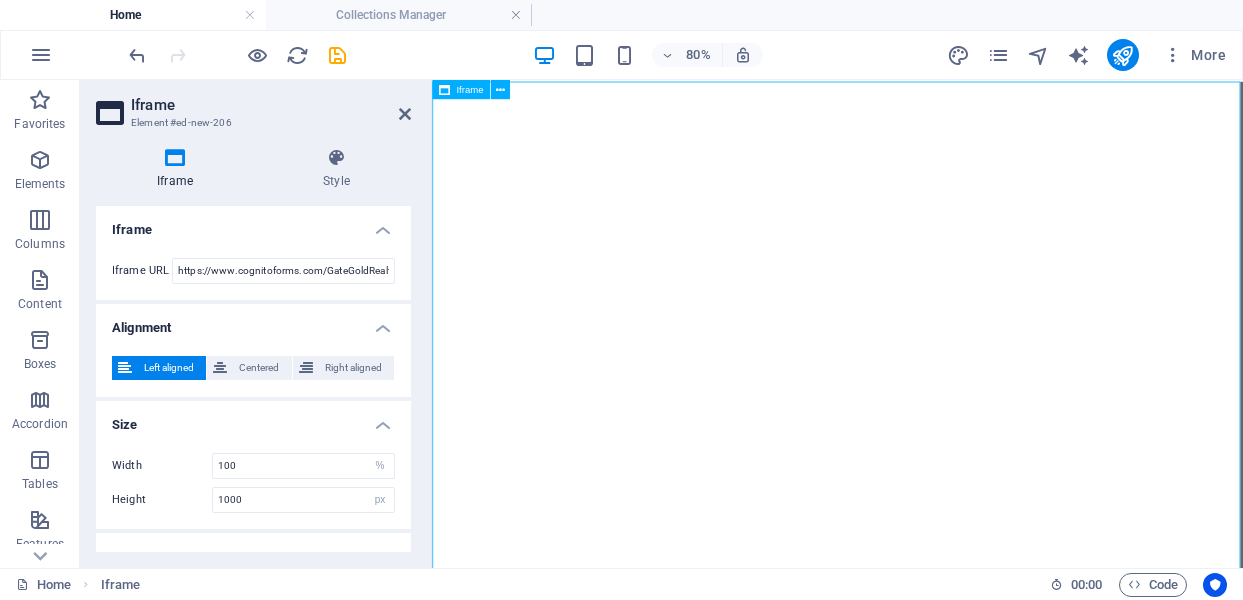 scroll, scrollTop: 0, scrollLeft: 0, axis: both 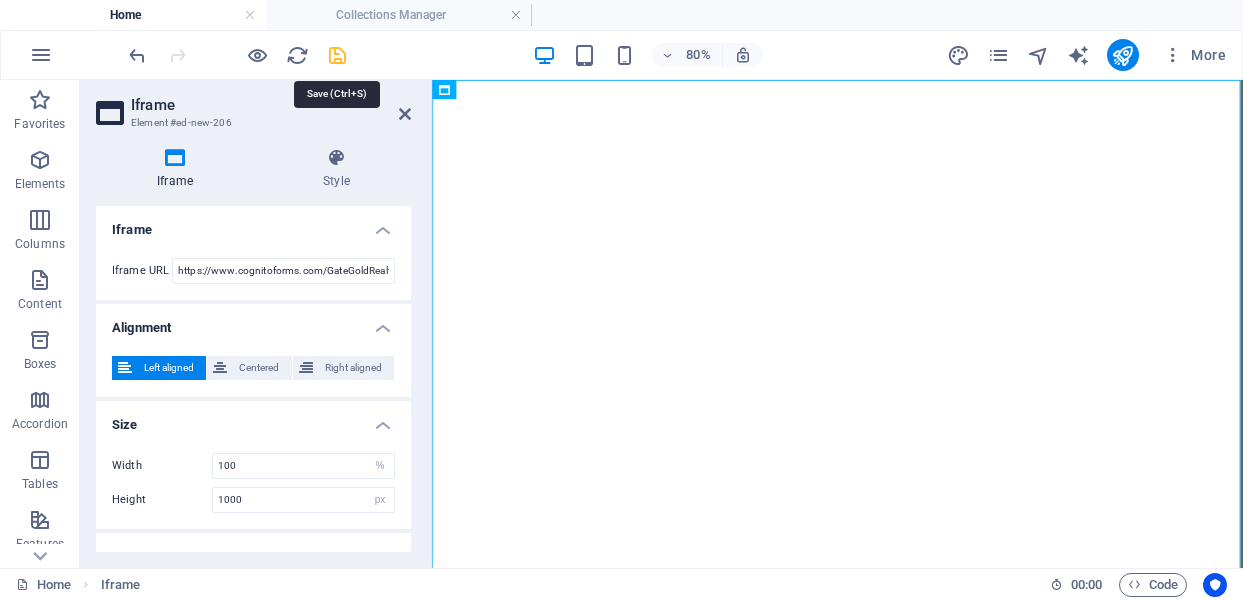click at bounding box center [337, 55] 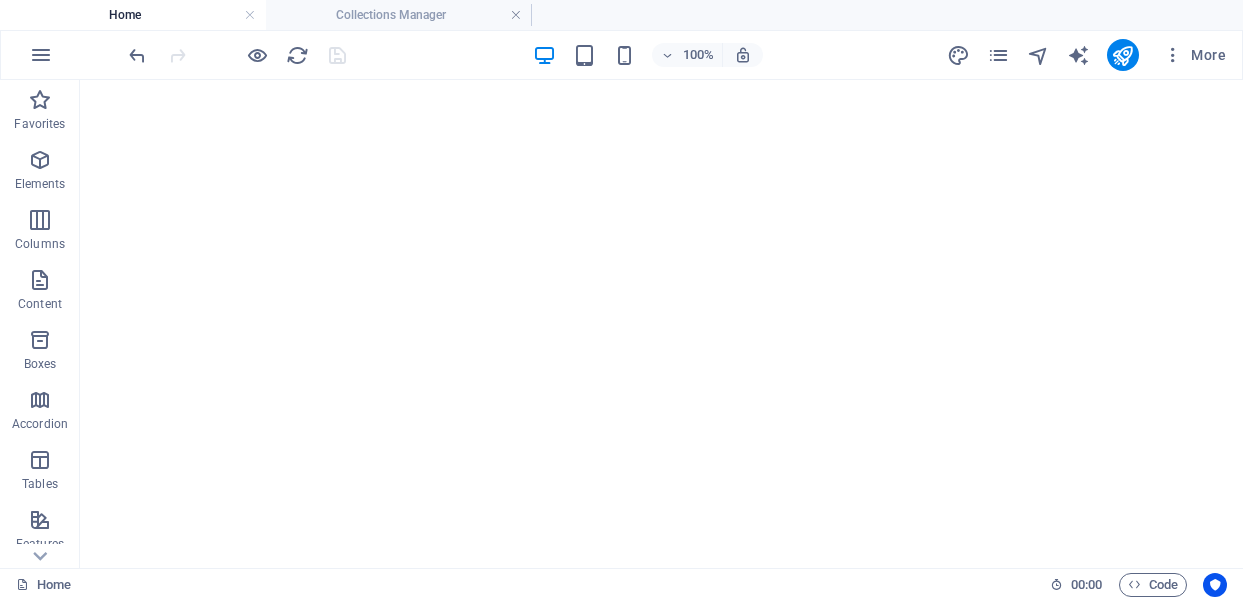 scroll, scrollTop: 0, scrollLeft: 0, axis: both 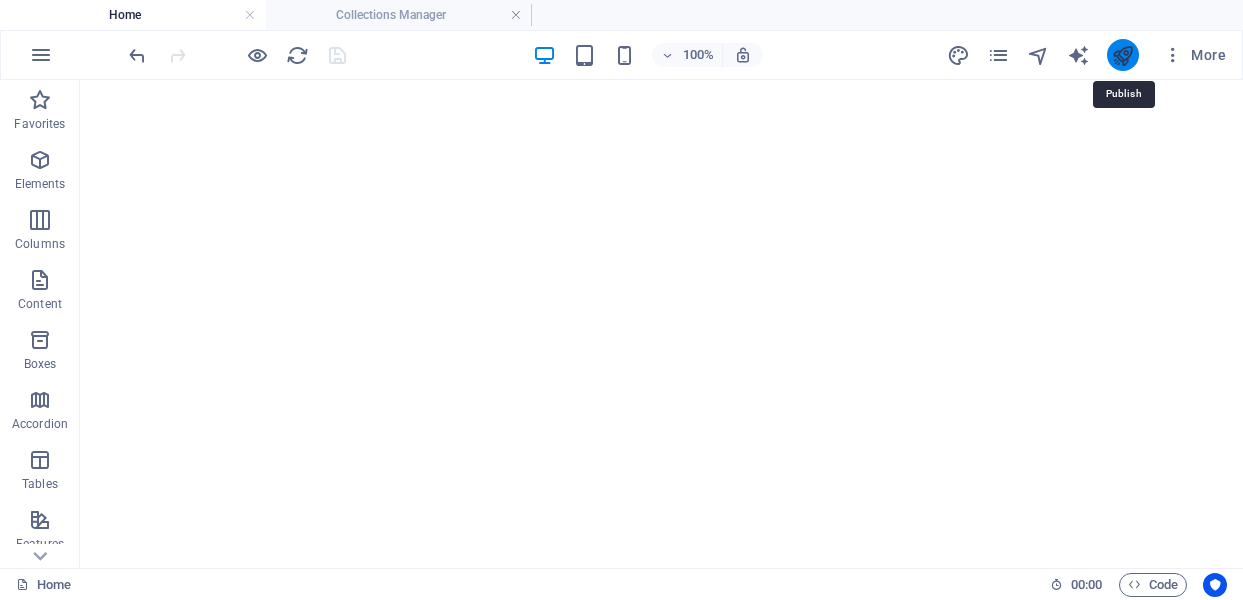 click at bounding box center [1122, 55] 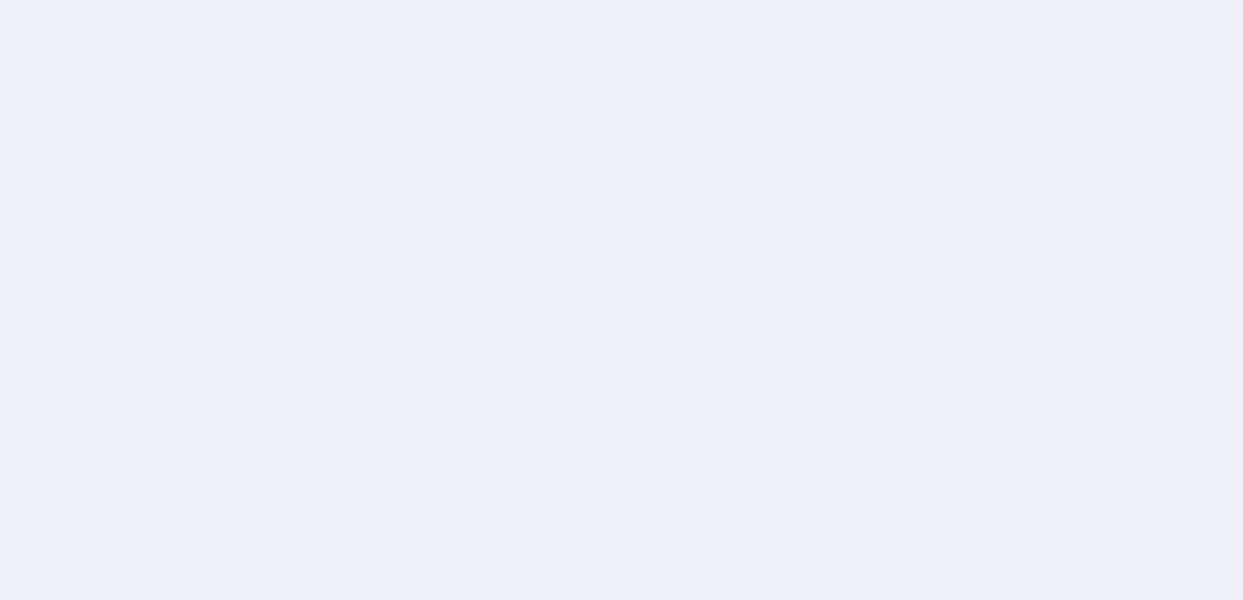 scroll, scrollTop: 0, scrollLeft: 0, axis: both 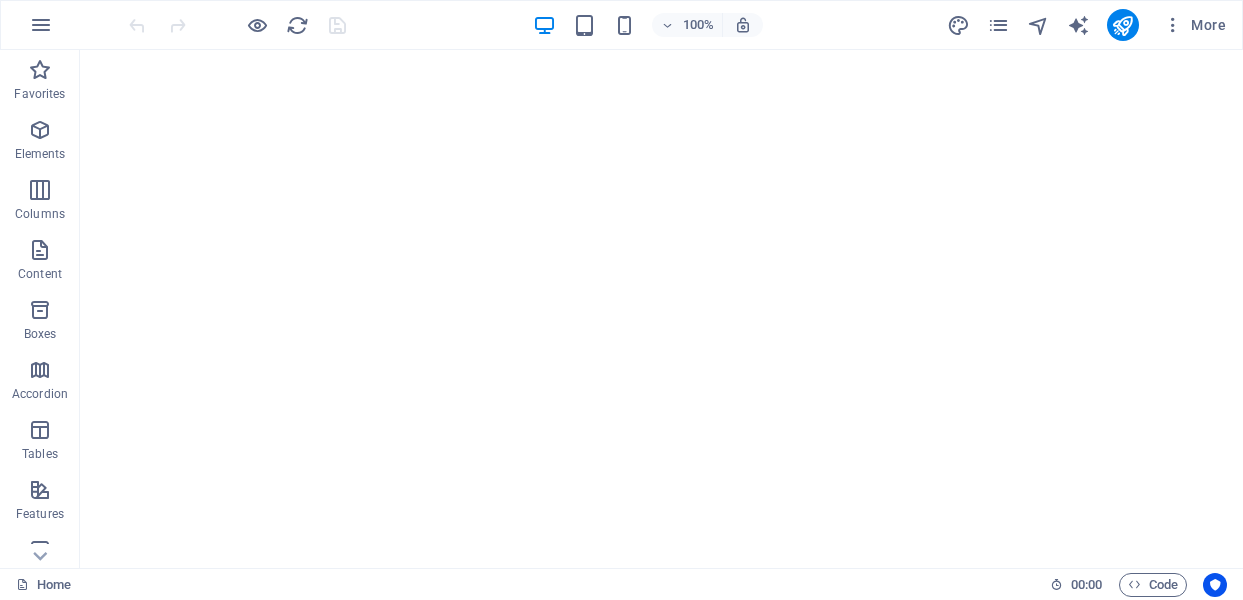 click on "</div>" at bounding box center (661, 245) 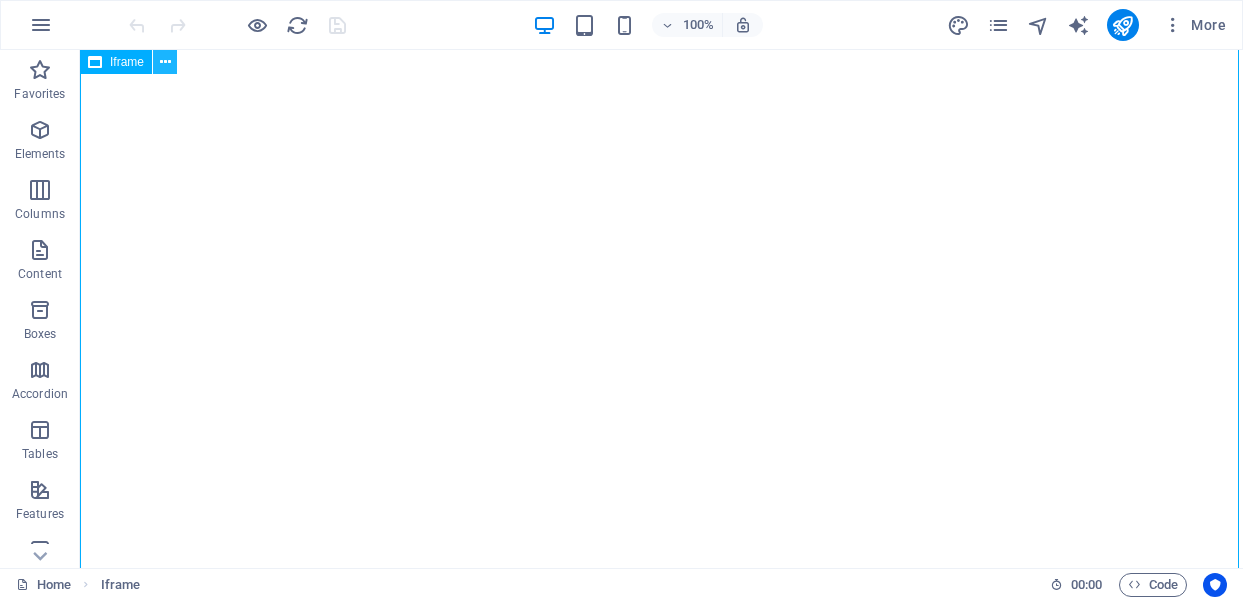 click at bounding box center (165, 62) 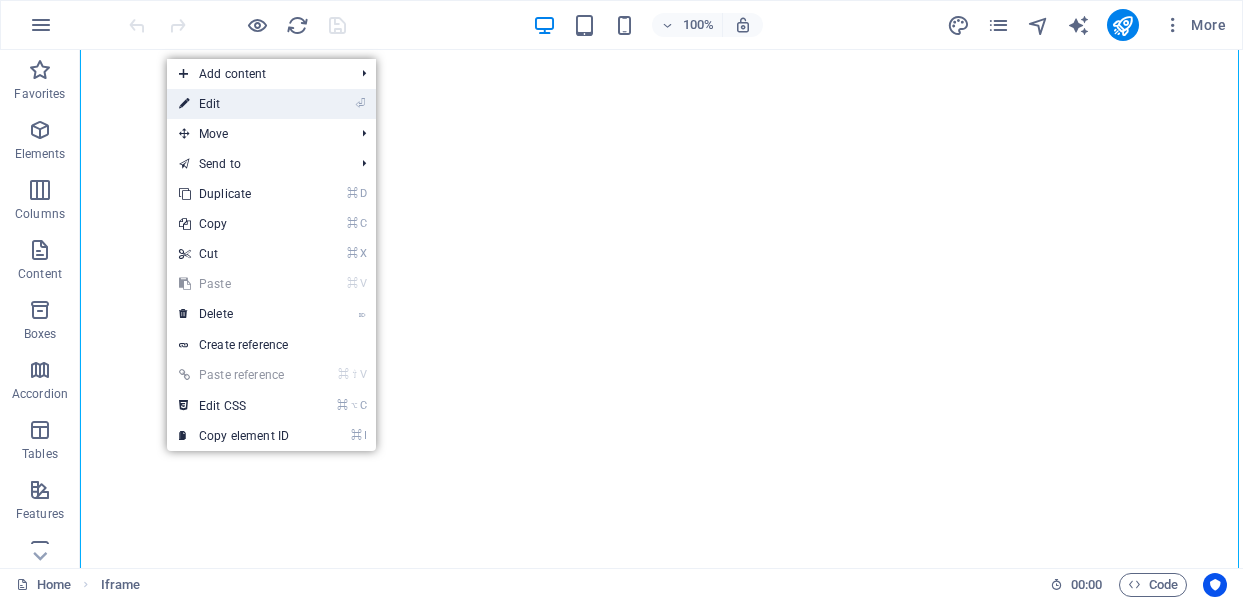 click on "⏎  Edit" at bounding box center (234, 104) 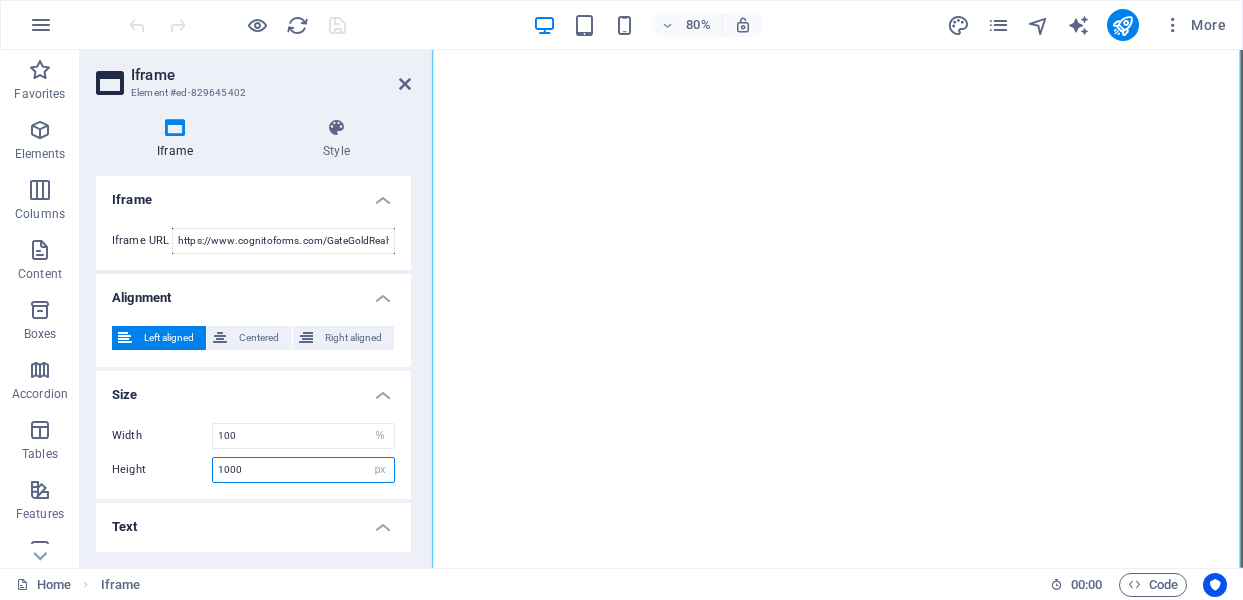 click on "1000" at bounding box center (303, 470) 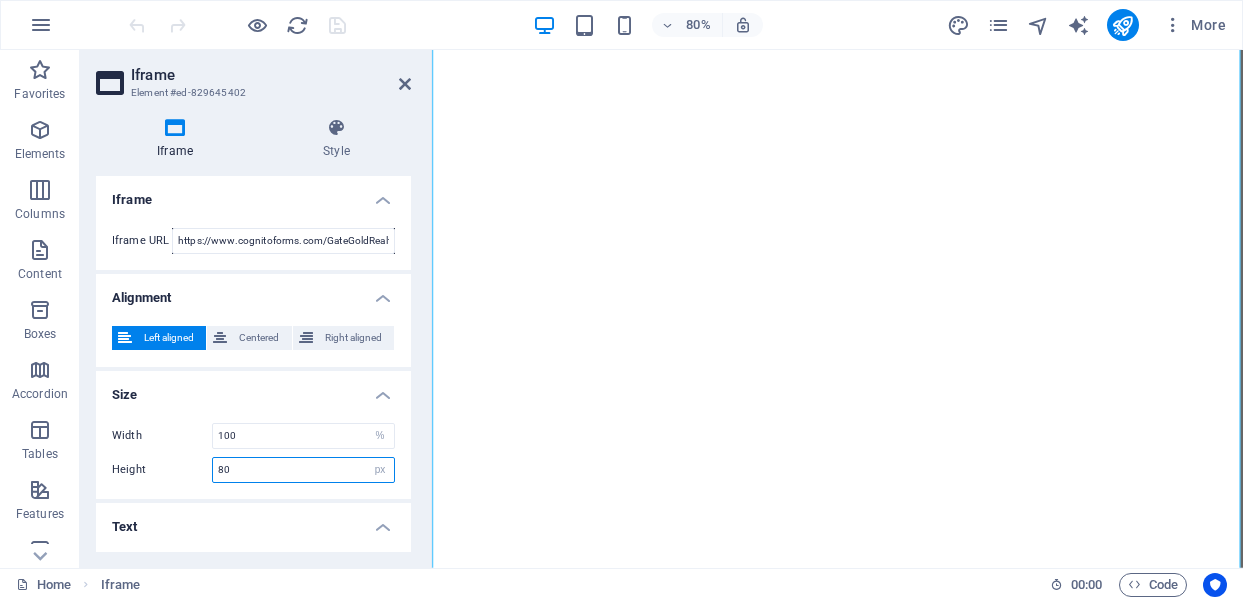 type on "800" 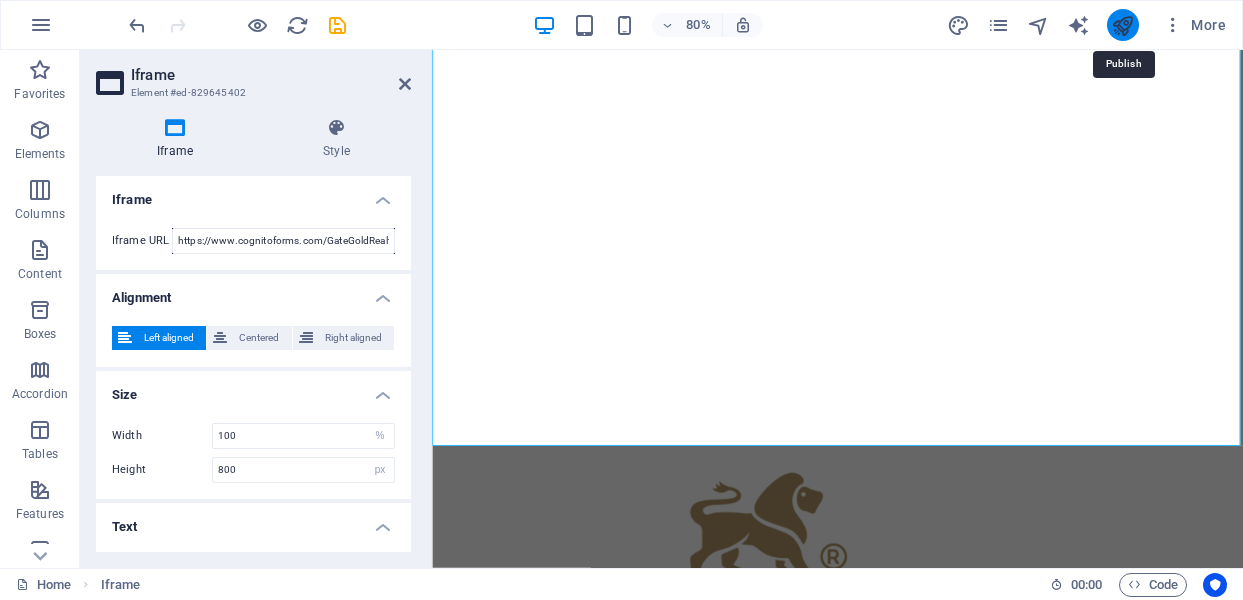 click at bounding box center (1122, 25) 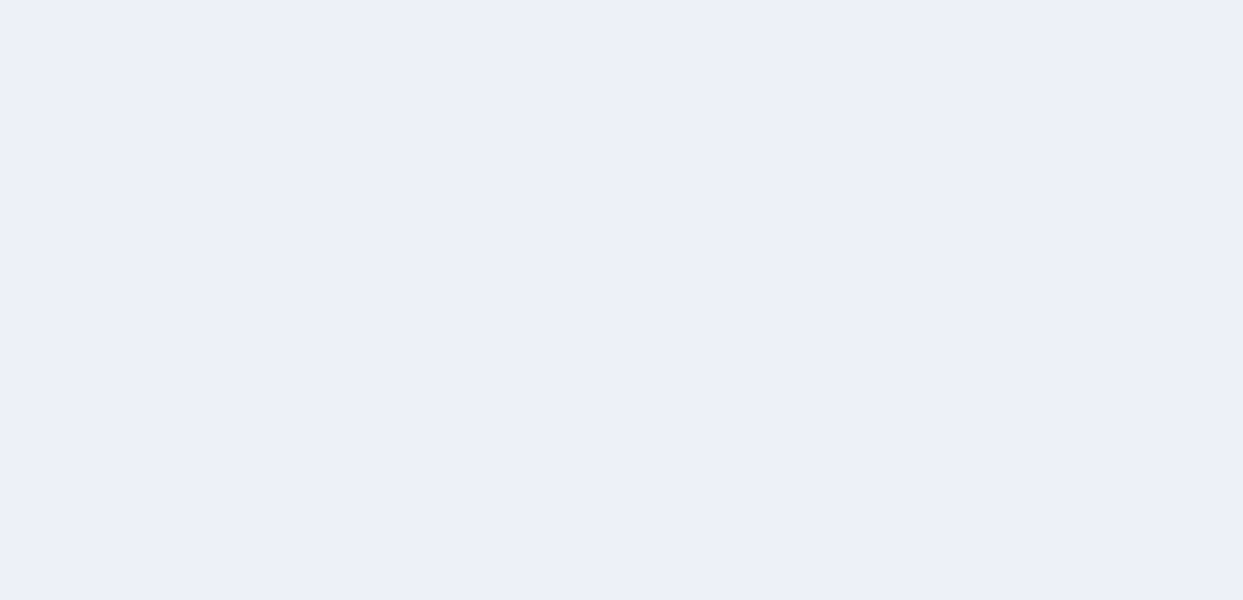 scroll, scrollTop: 0, scrollLeft: 0, axis: both 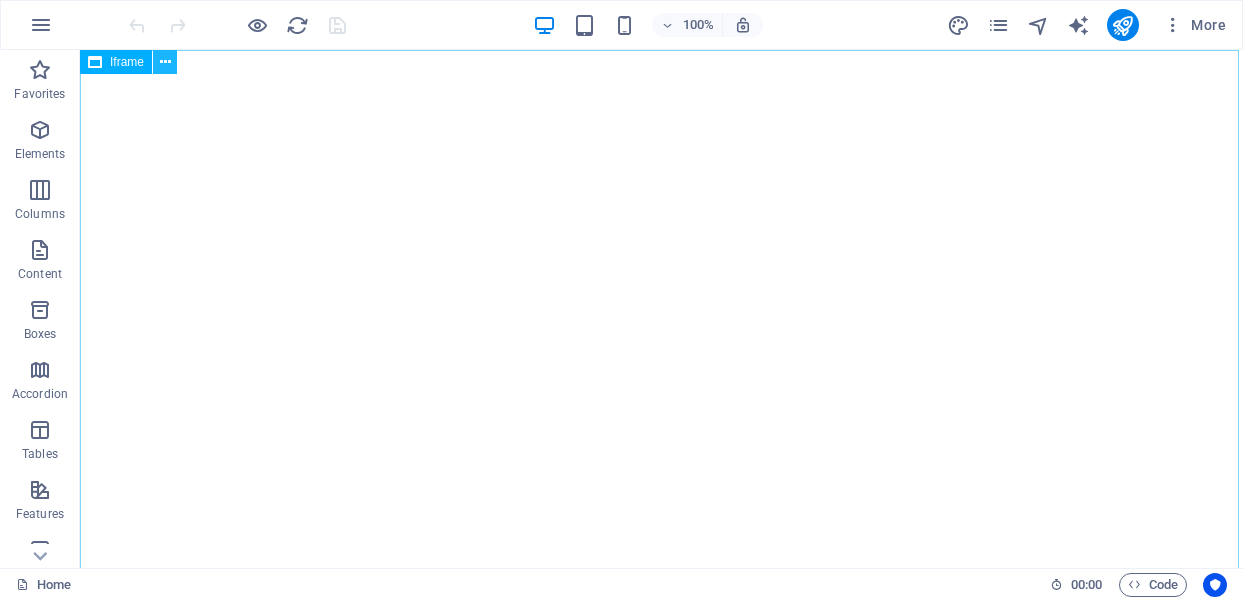 click at bounding box center (165, 62) 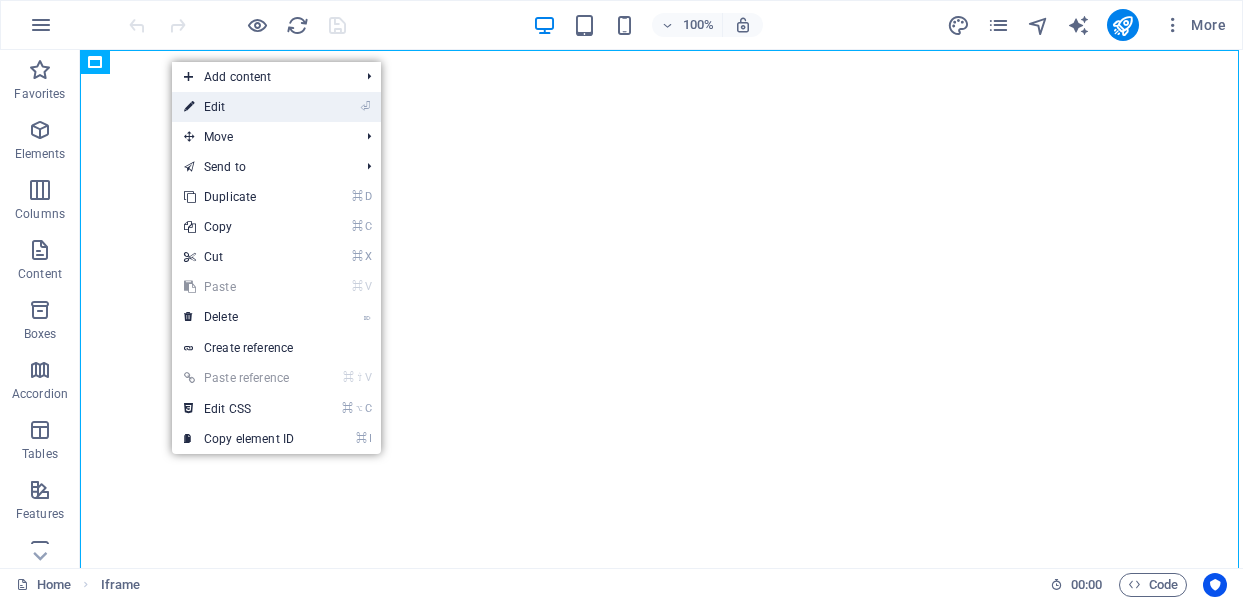 click on "⏎  Edit" at bounding box center (239, 107) 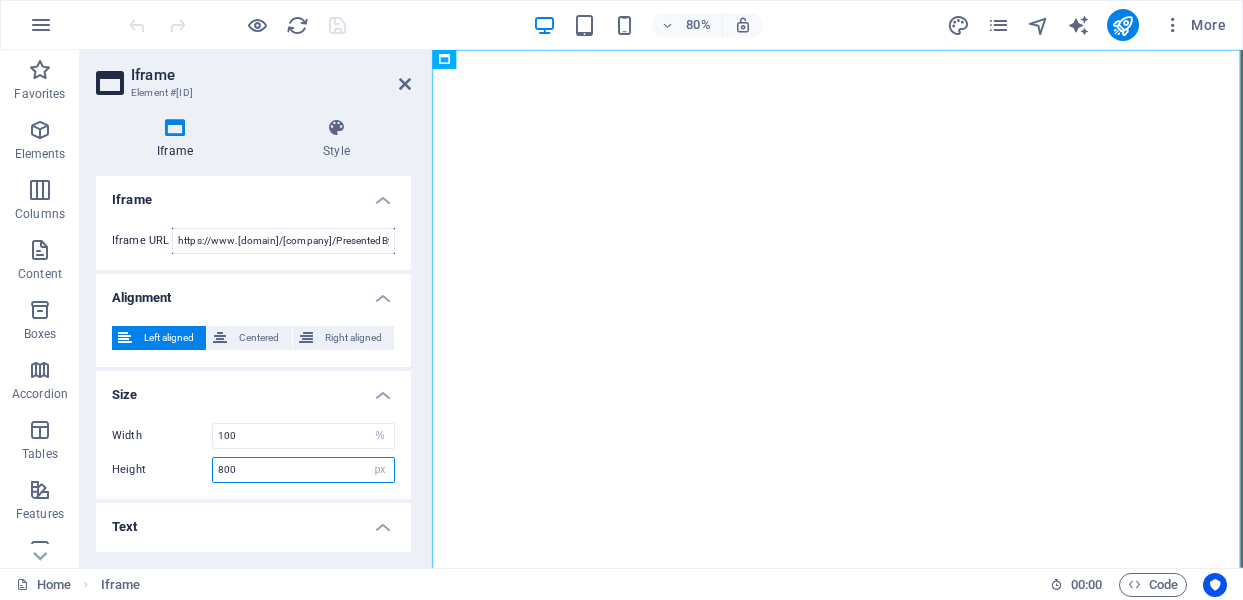 click on "800" at bounding box center (303, 470) 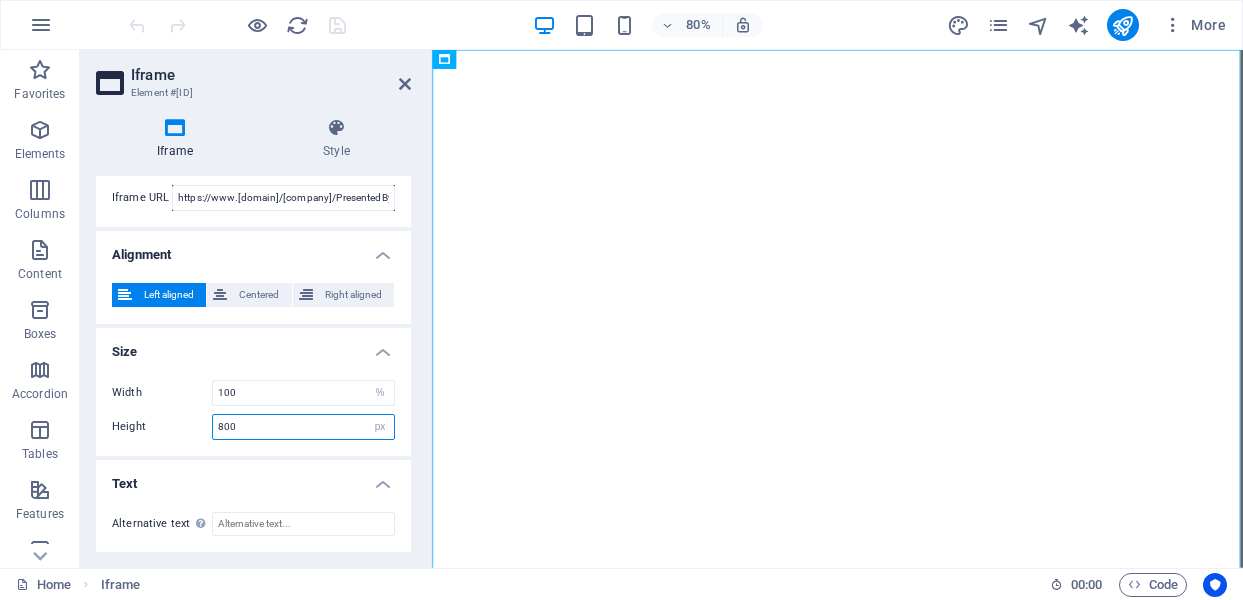 scroll, scrollTop: 42, scrollLeft: 0, axis: vertical 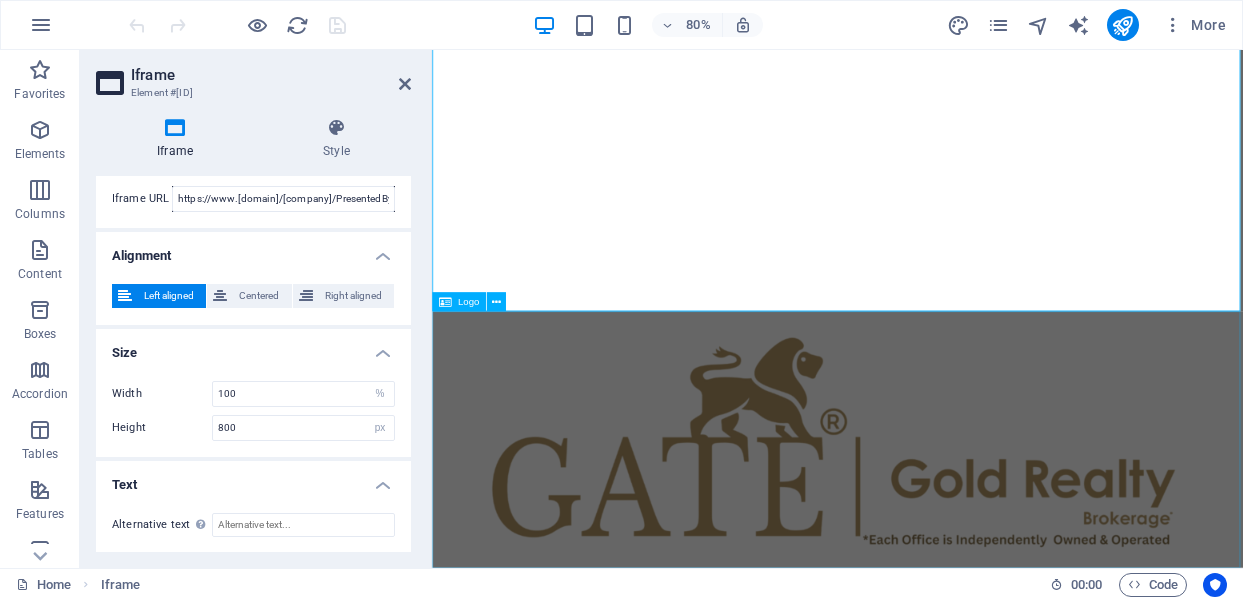 click at bounding box center [939, 537] 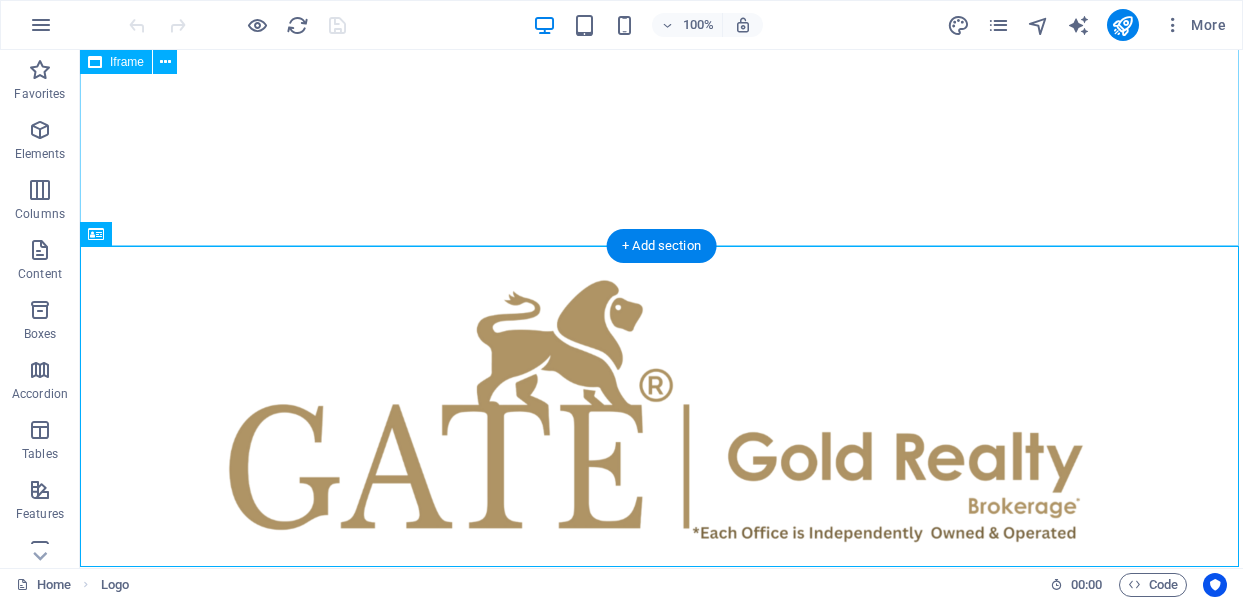 scroll, scrollTop: 603, scrollLeft: 0, axis: vertical 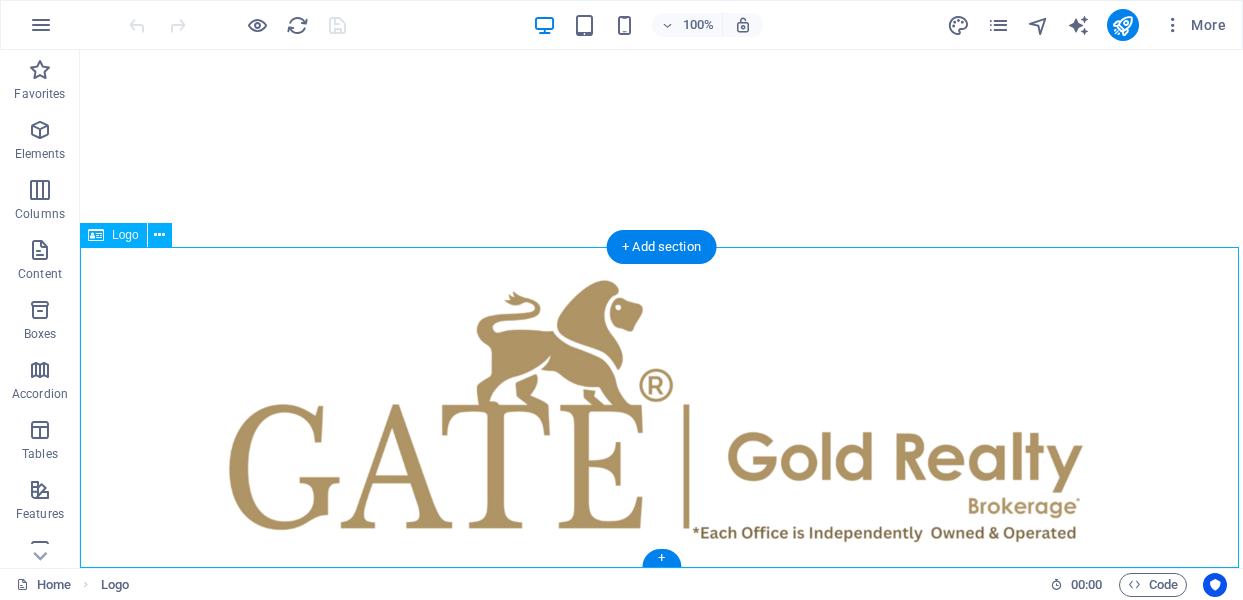 click at bounding box center (661, 407) 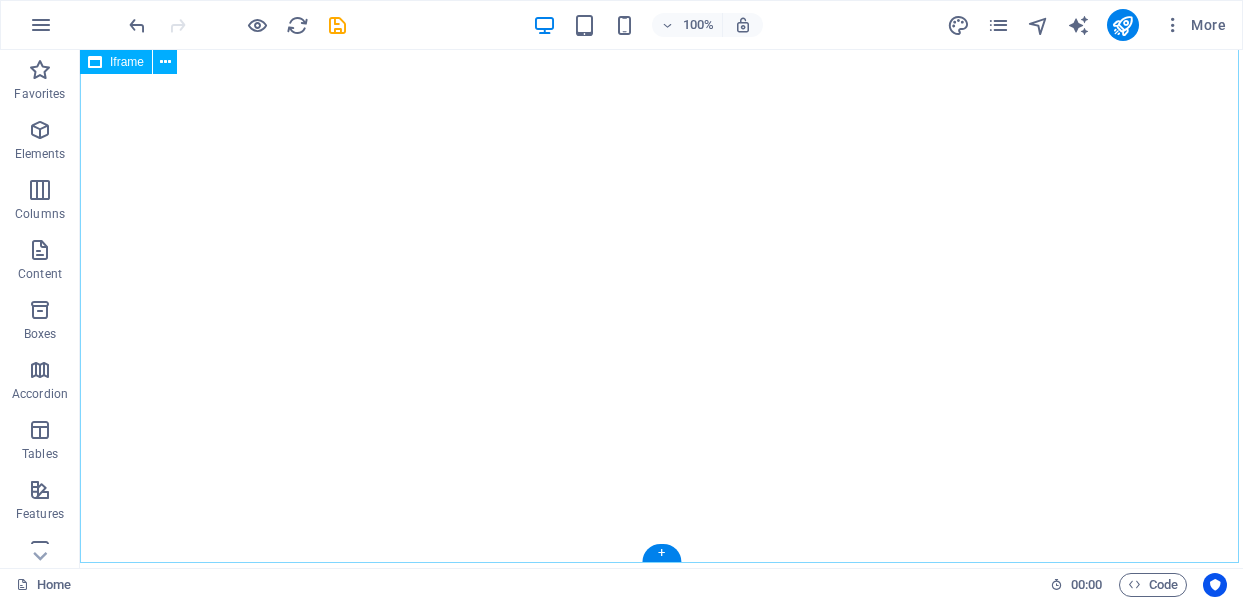 scroll, scrollTop: 282, scrollLeft: 0, axis: vertical 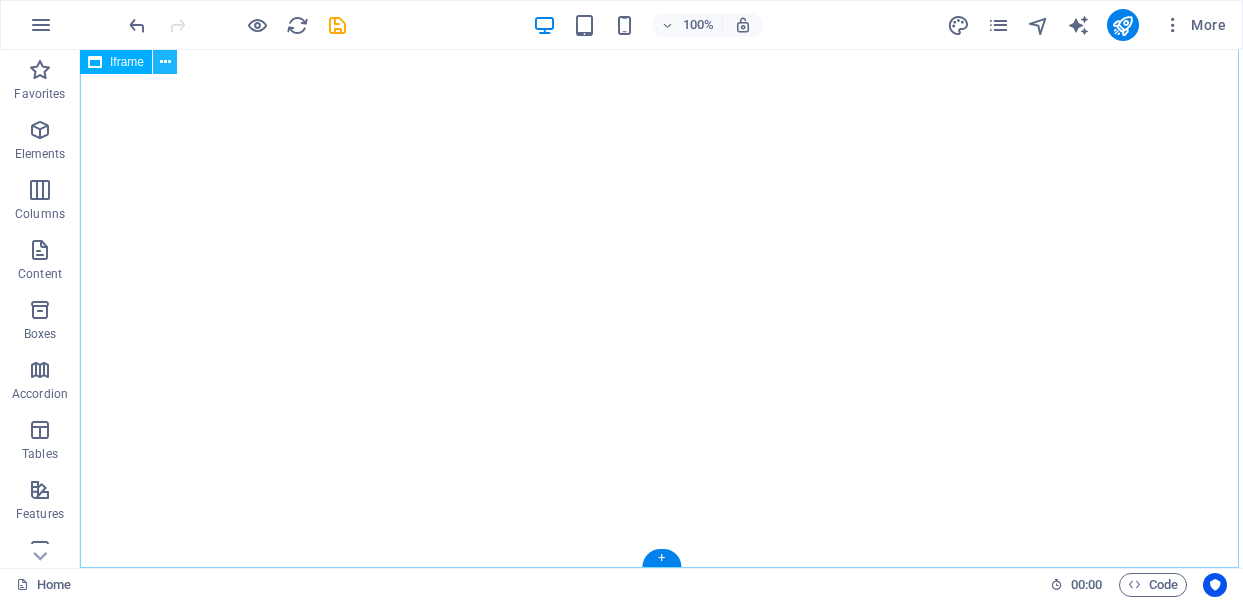 click at bounding box center [165, 62] 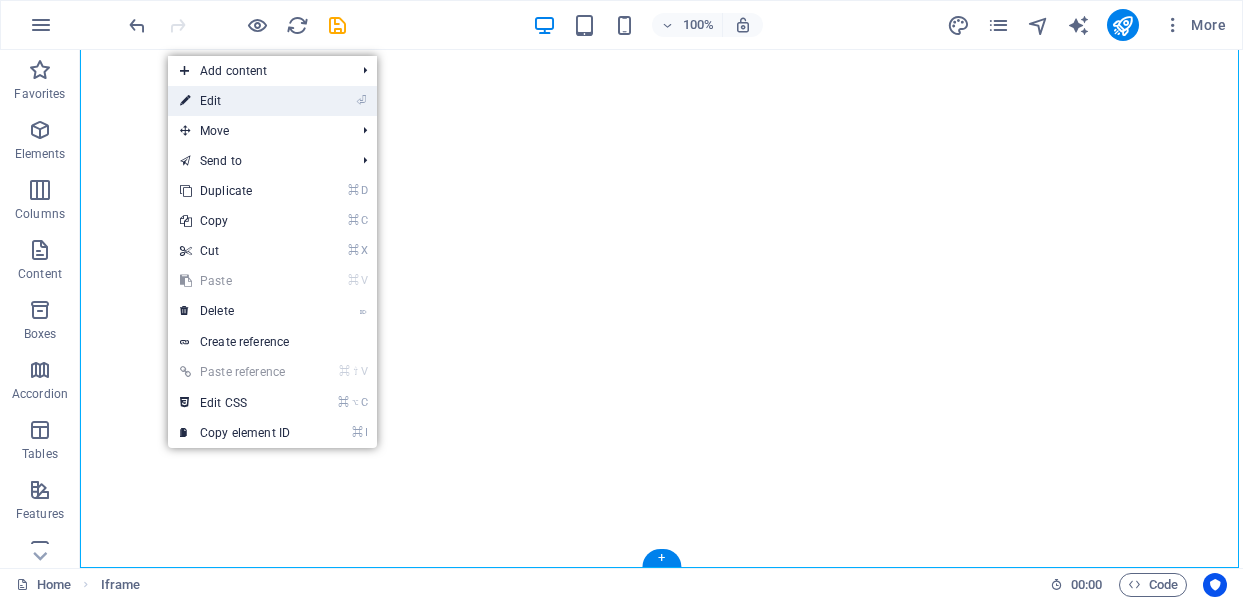 click on "⏎  Edit" at bounding box center [235, 101] 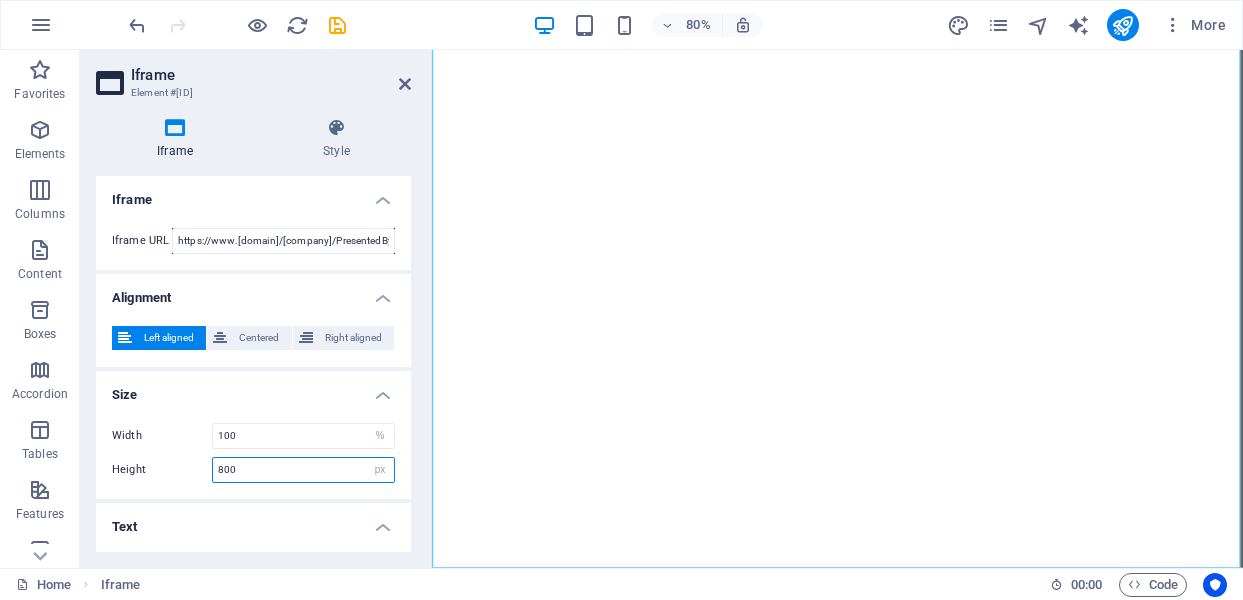 click on "800" at bounding box center [303, 470] 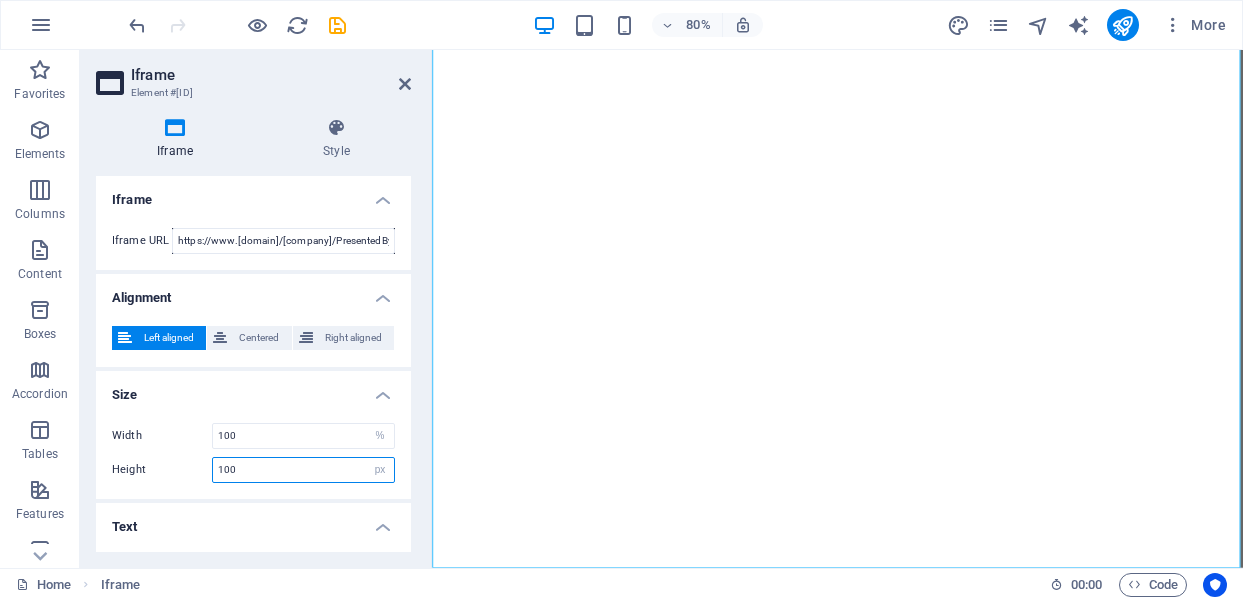 type on "1000" 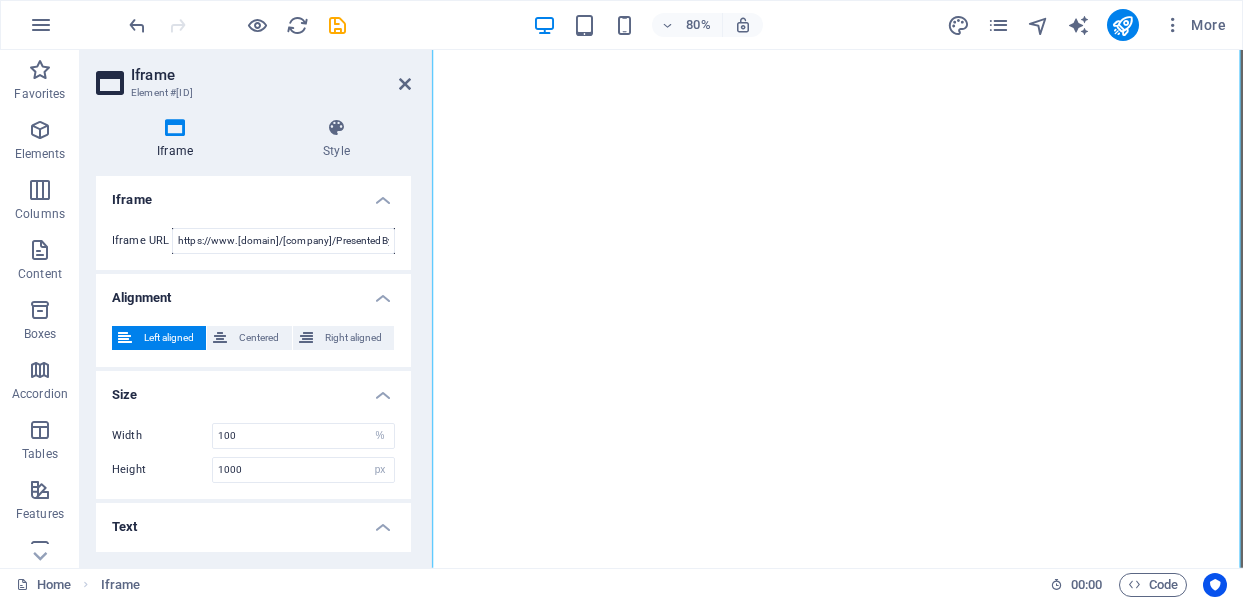 click on "Size" at bounding box center [253, 389] 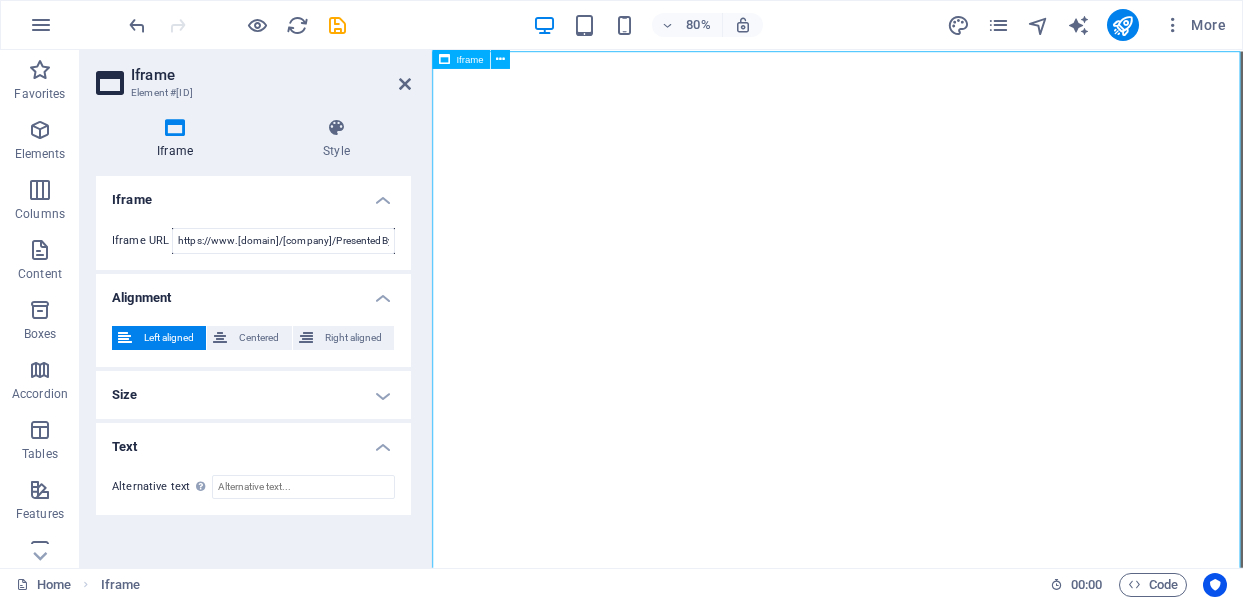 scroll, scrollTop: 0, scrollLeft: 0, axis: both 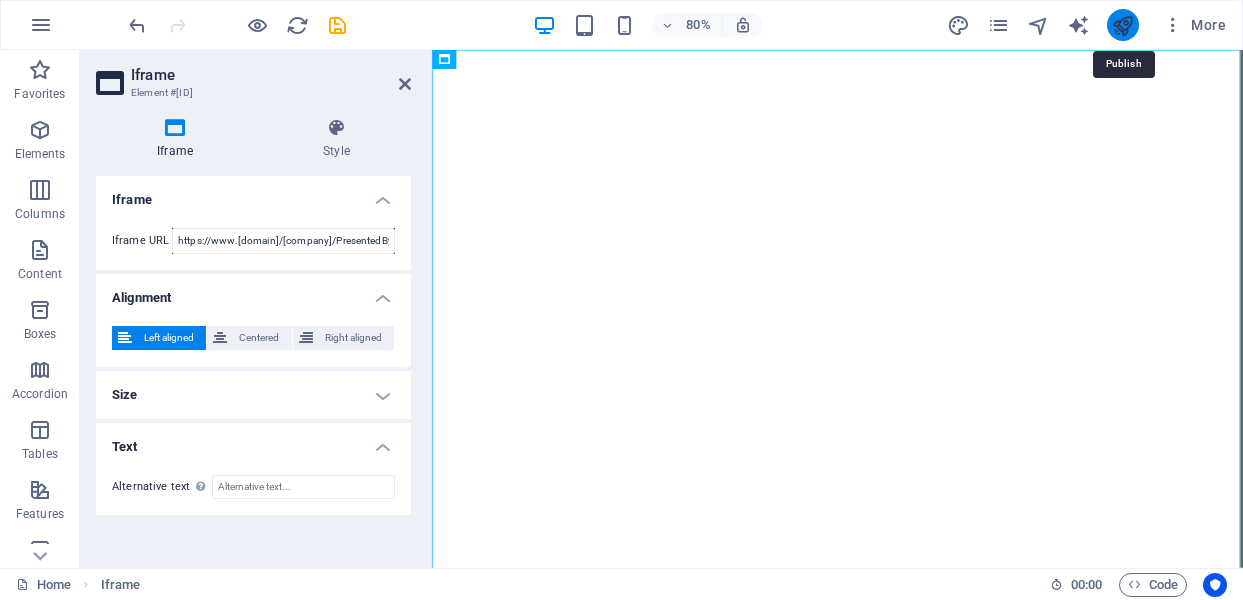click at bounding box center (1122, 25) 